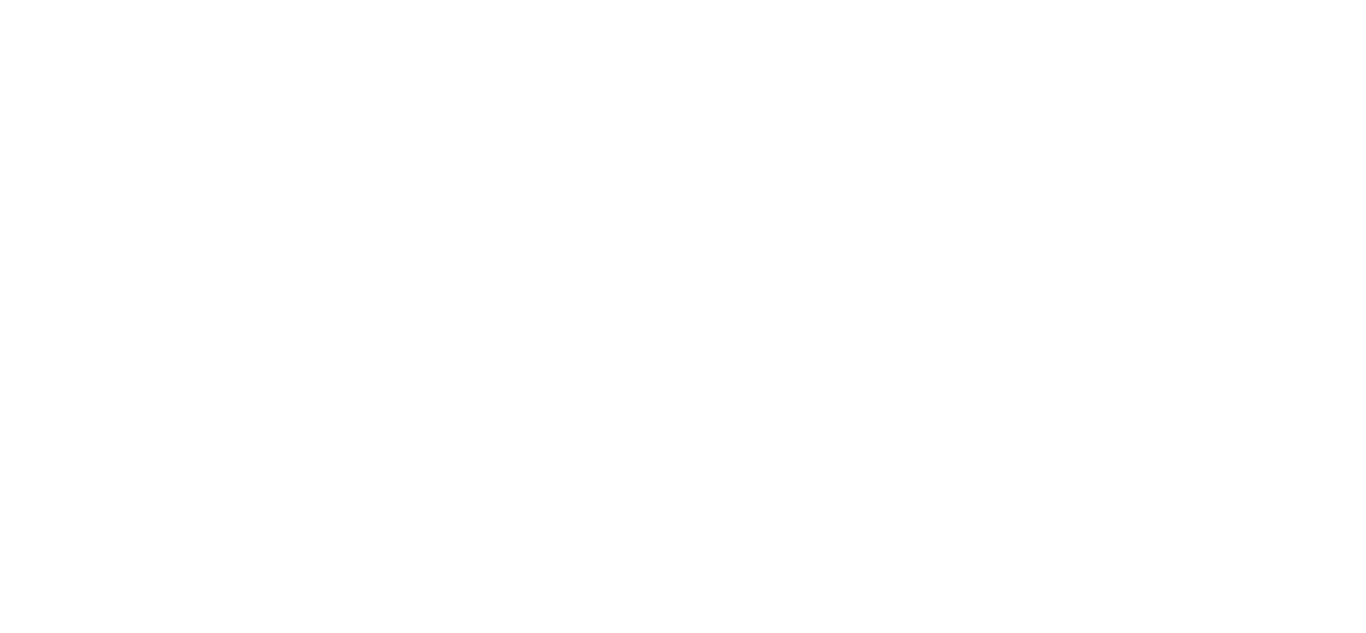 scroll, scrollTop: 0, scrollLeft: 0, axis: both 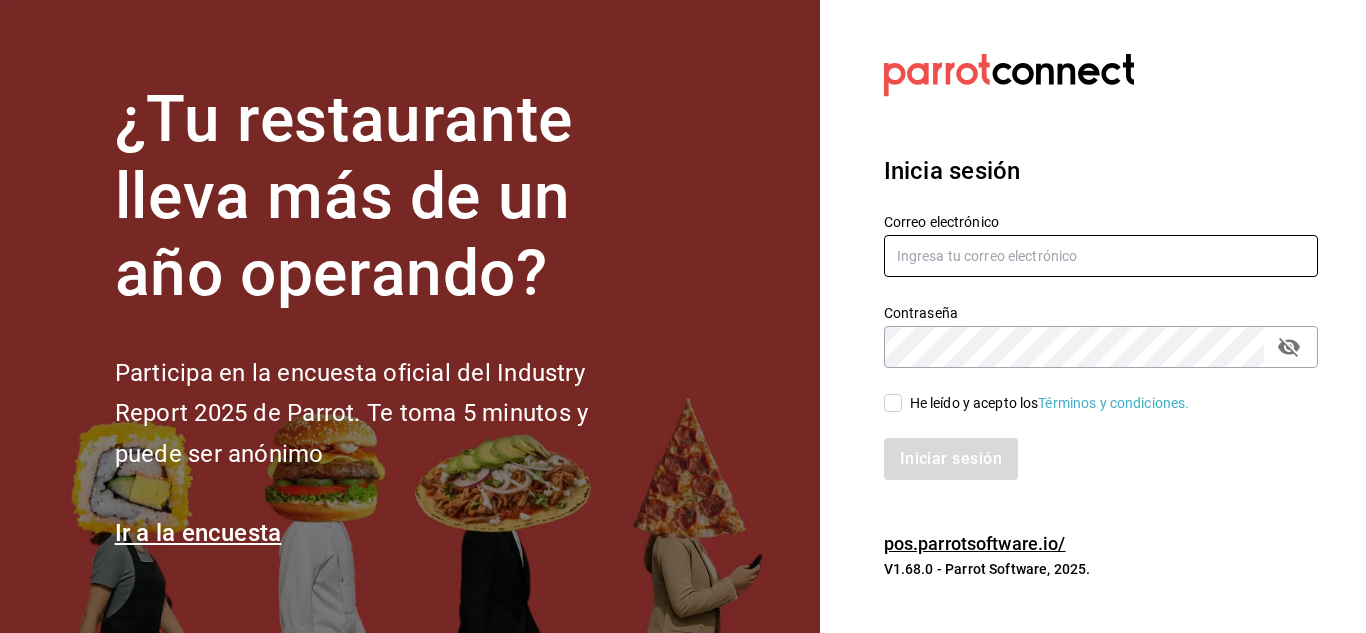 type on "[USERNAME]@example.com" 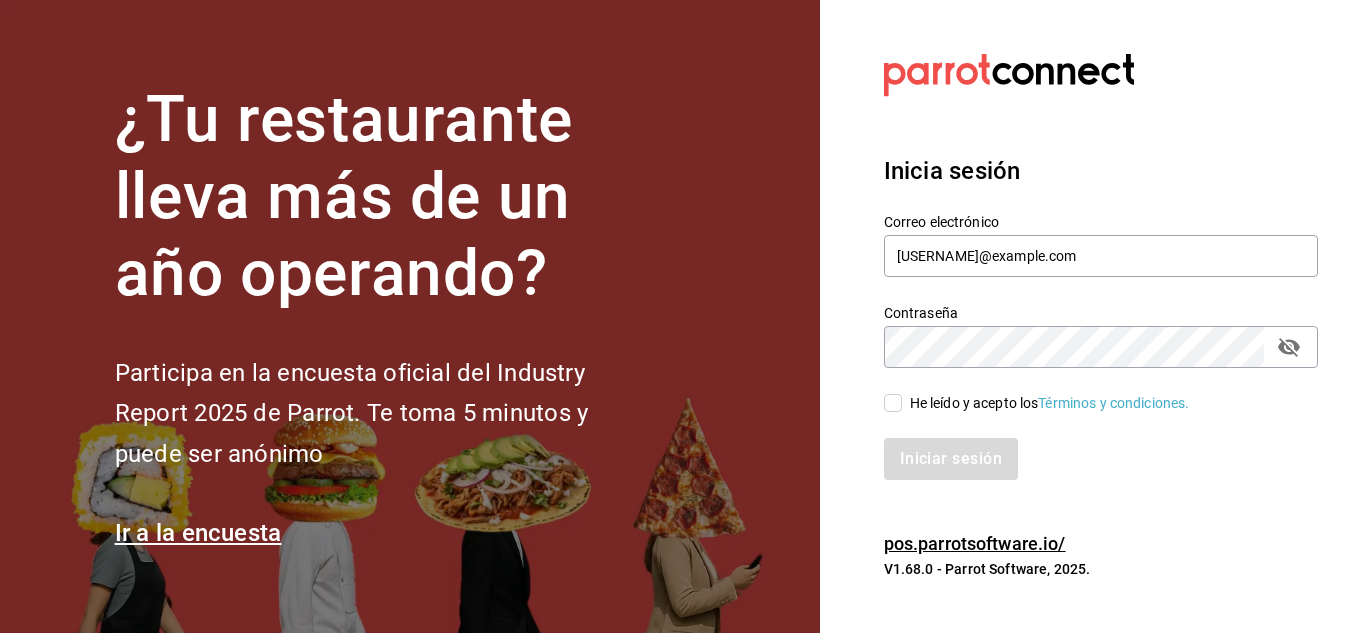 click on "He leído y acepto los  Términos y condiciones." at bounding box center [893, 403] 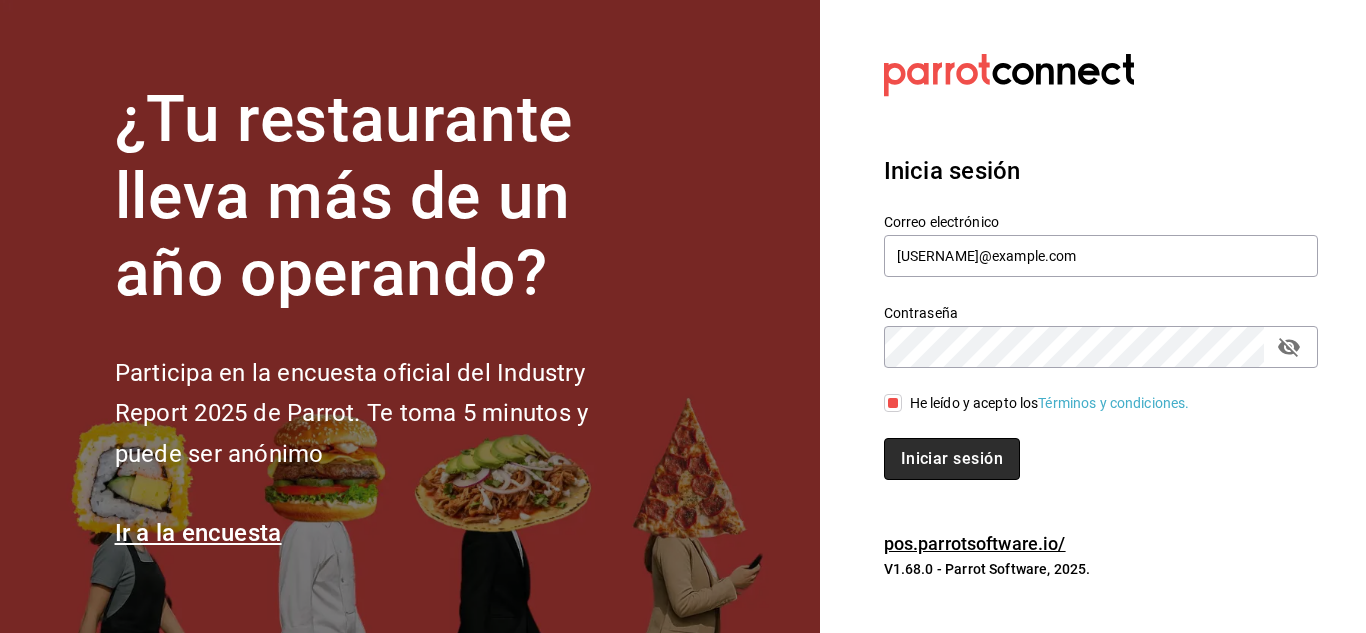 click on "Iniciar sesión" at bounding box center [952, 459] 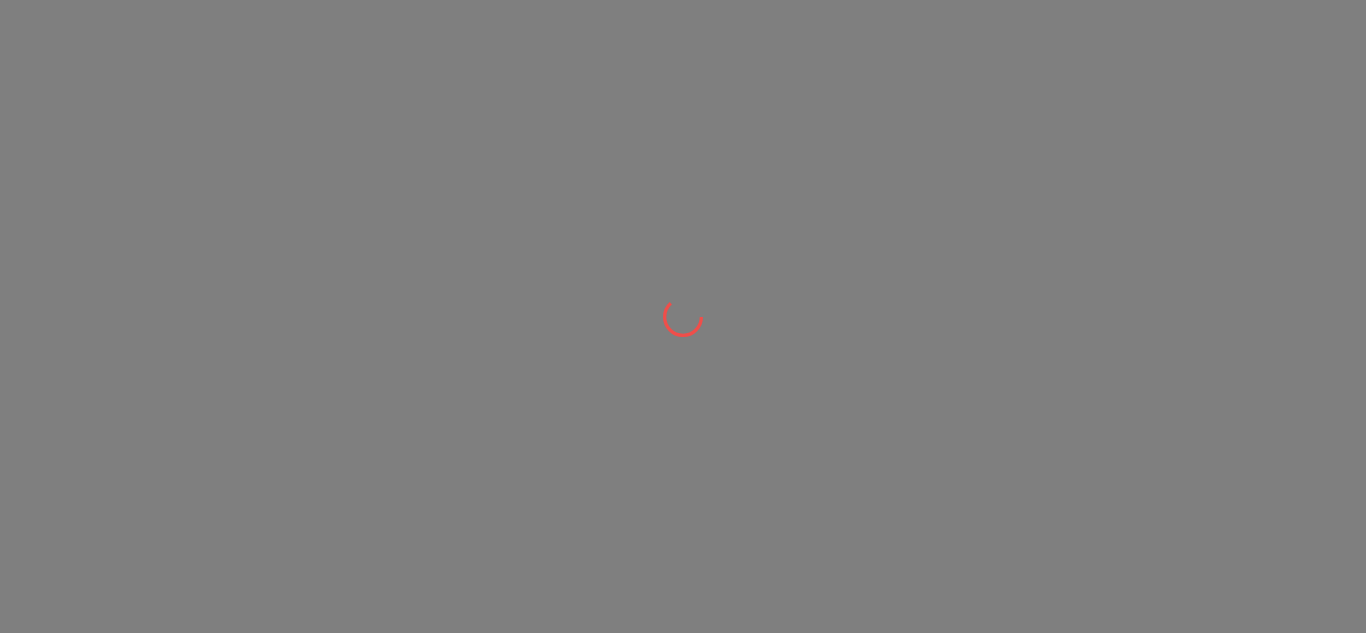 scroll, scrollTop: 0, scrollLeft: 0, axis: both 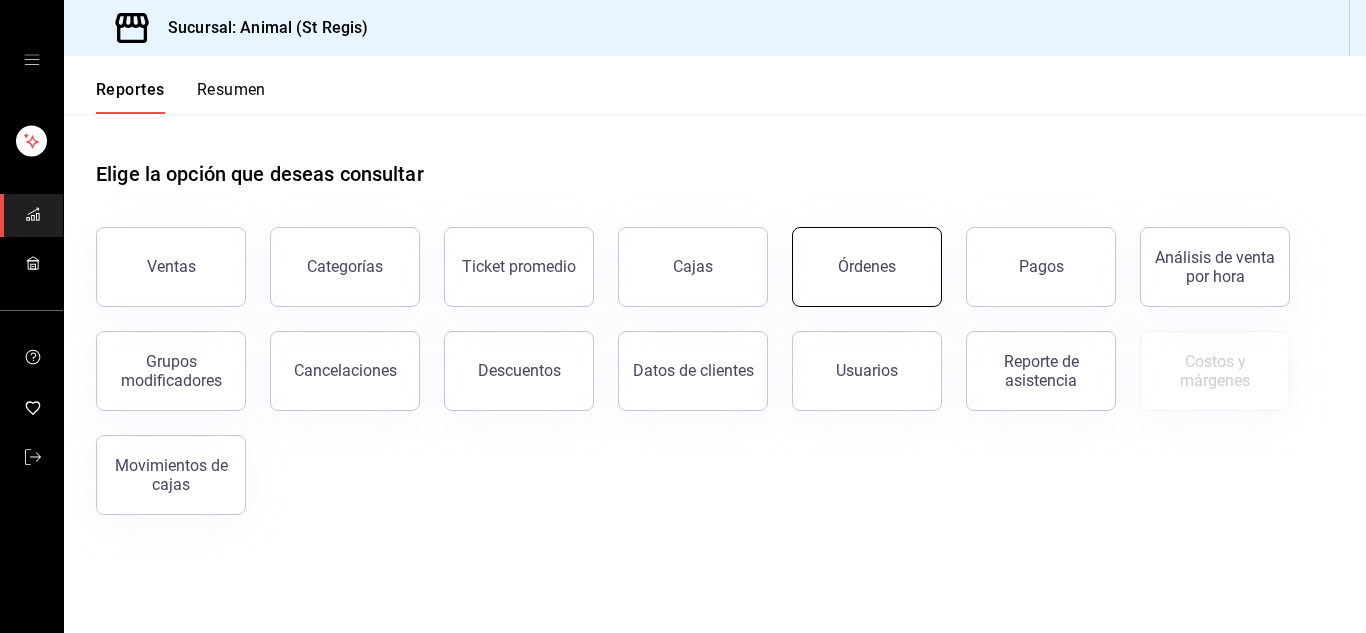 click on "Órdenes" at bounding box center (867, 267) 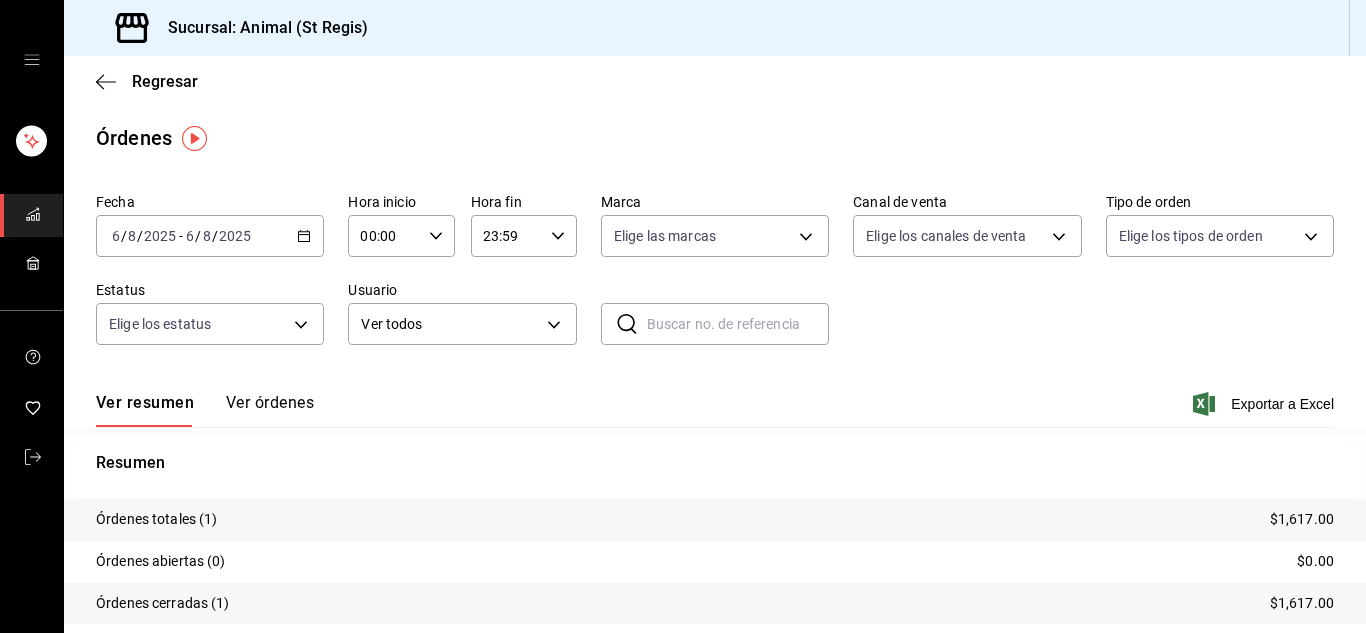 click 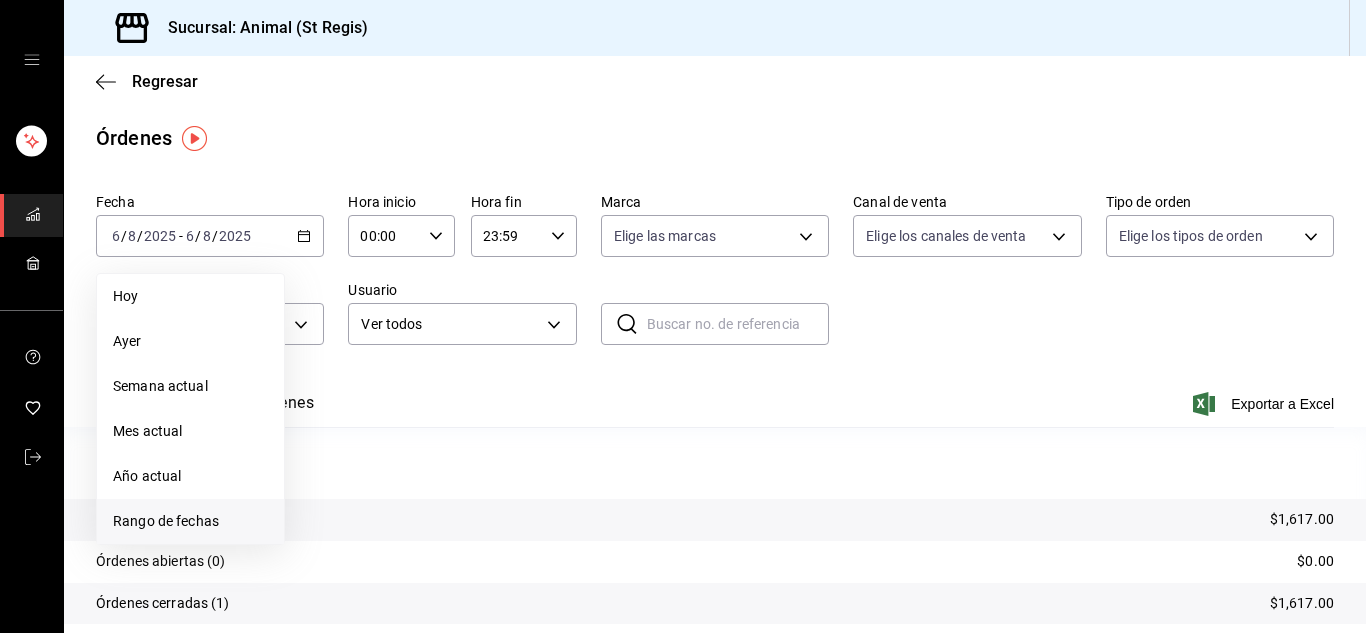 click on "Rango de fechas" at bounding box center (190, 521) 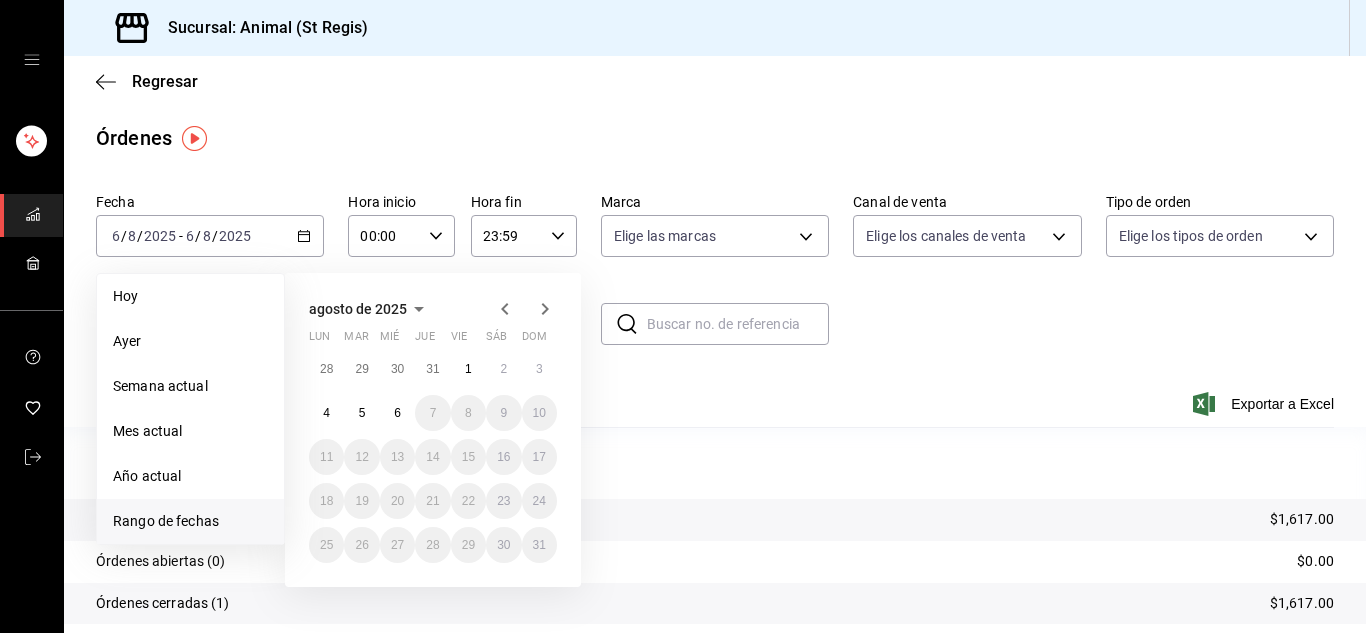 click on "Regresar" at bounding box center (715, 81) 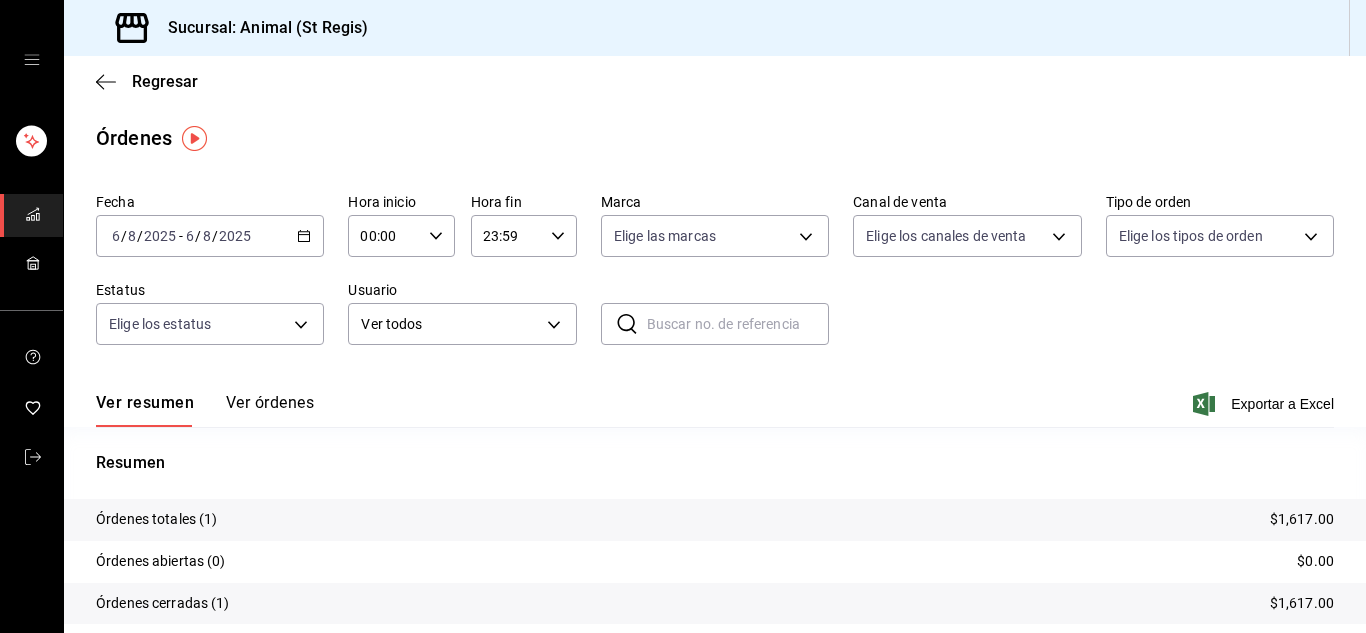 click on "Regresar" at bounding box center (715, 81) 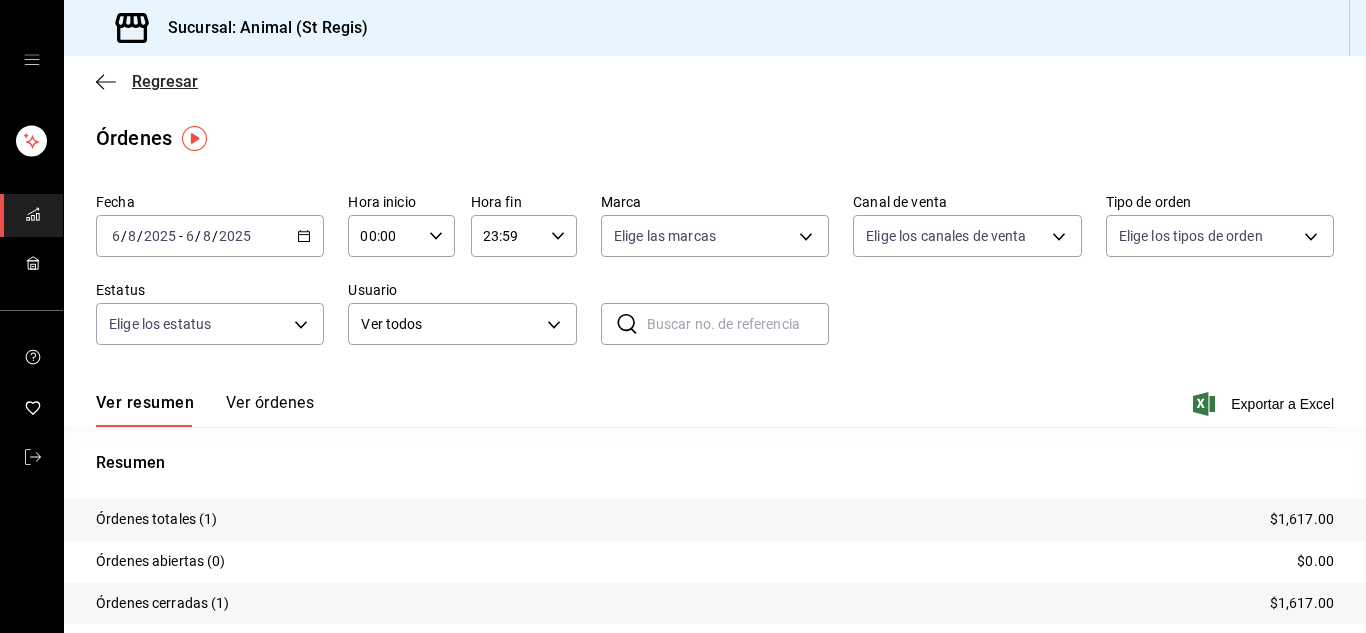 click 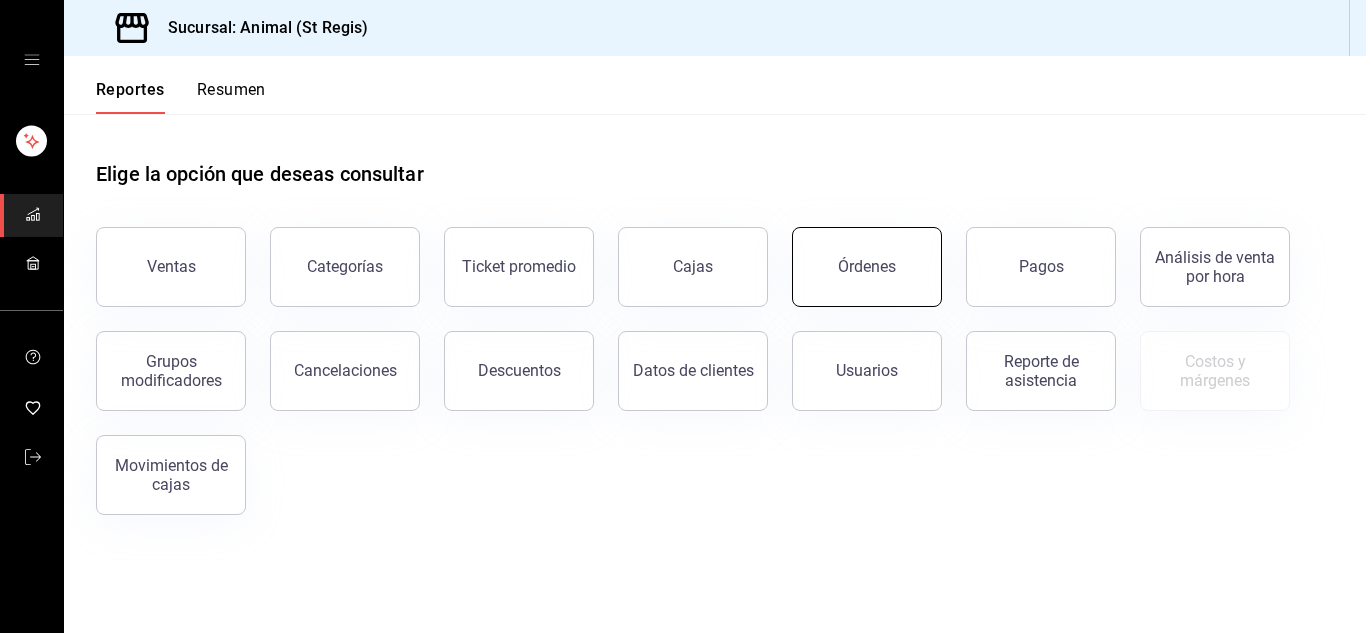 click on "Órdenes" at bounding box center [867, 266] 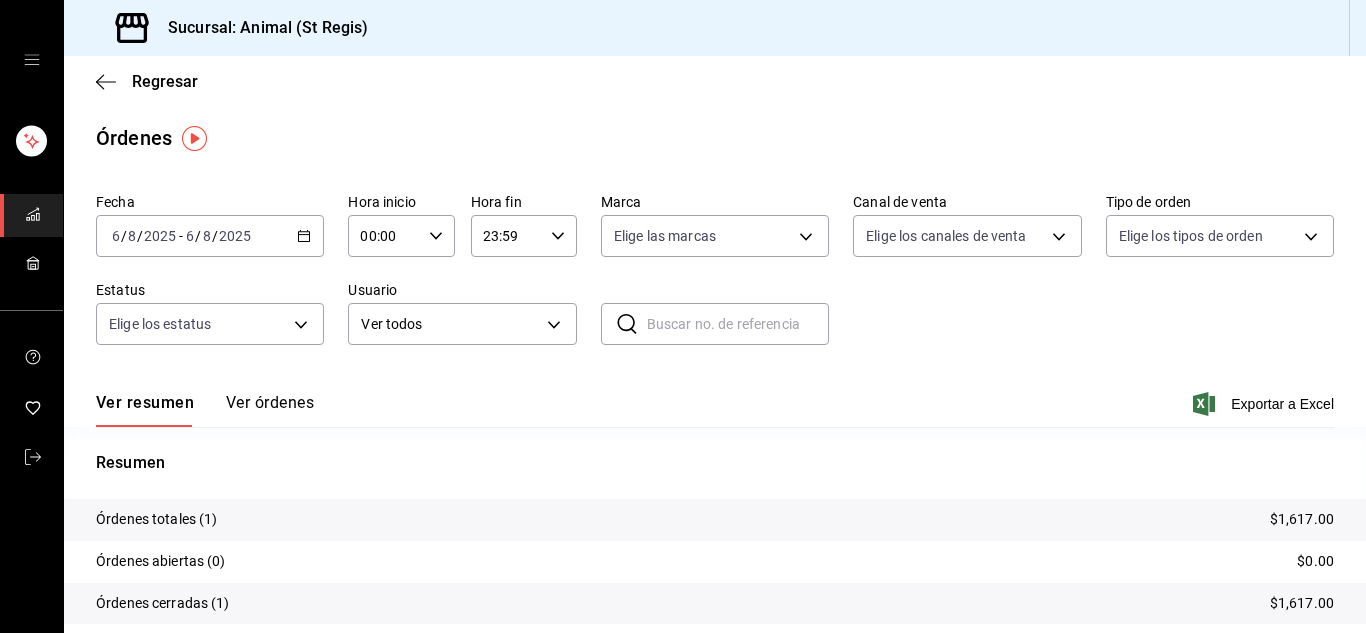 click 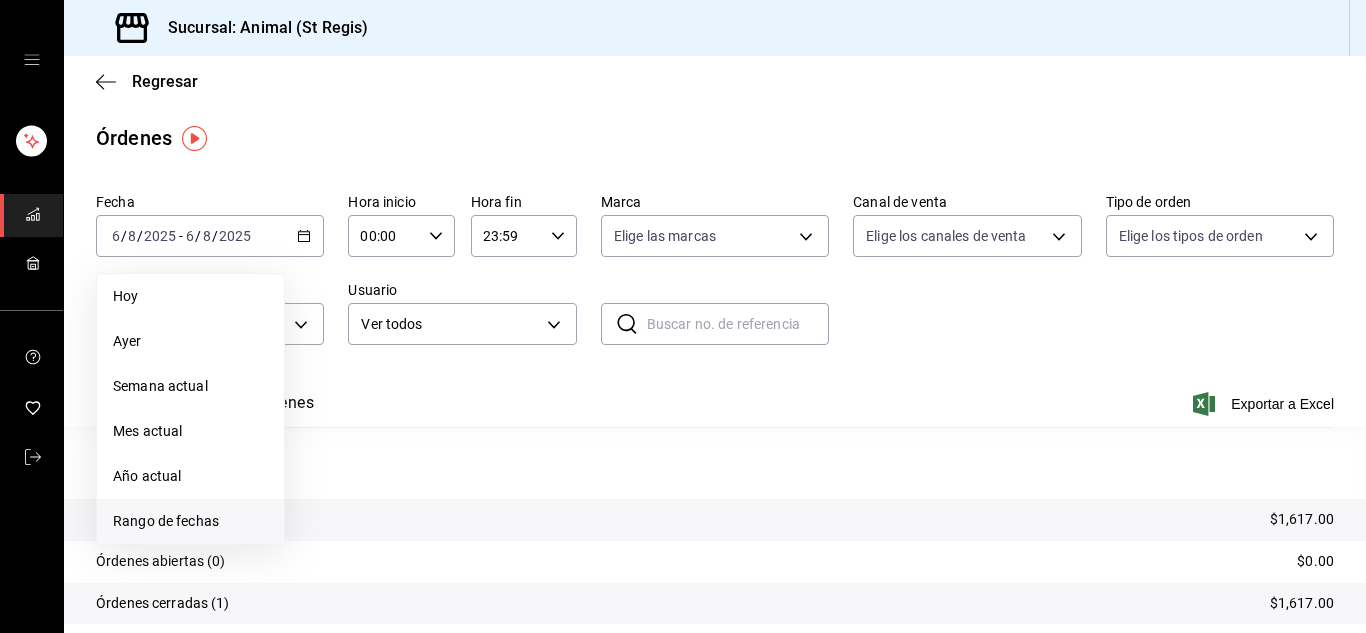 click on "Rango de fechas" at bounding box center (190, 521) 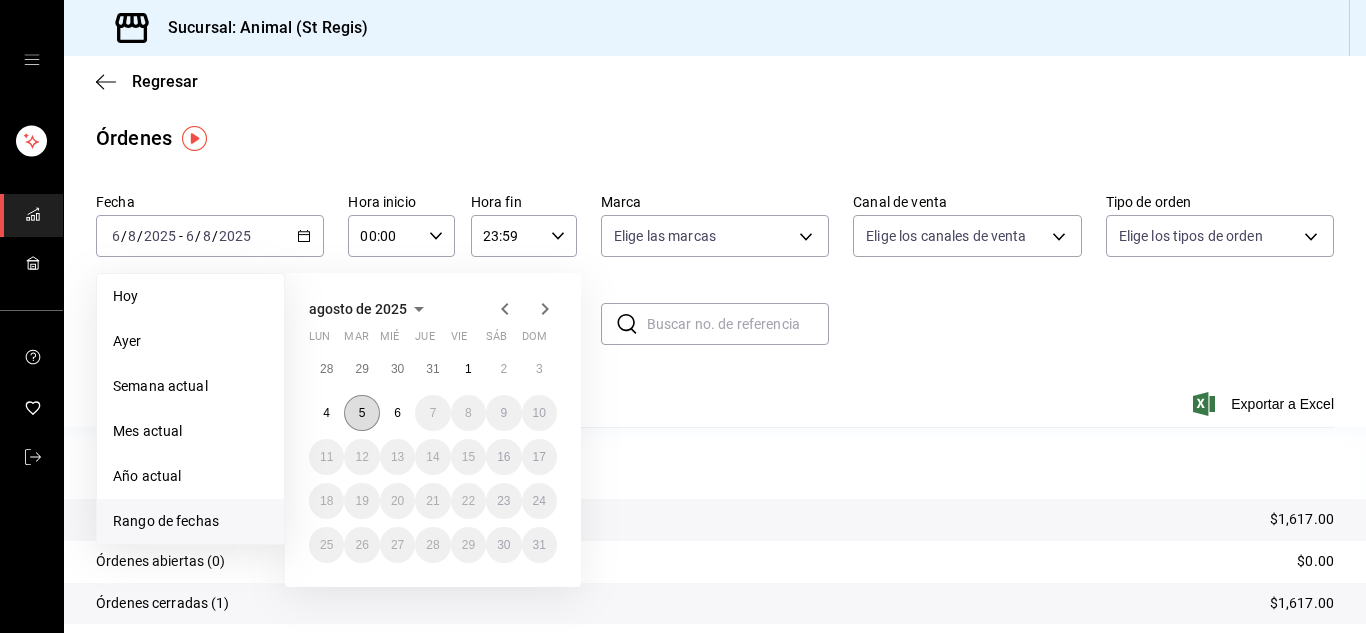 click on "5" at bounding box center [362, 413] 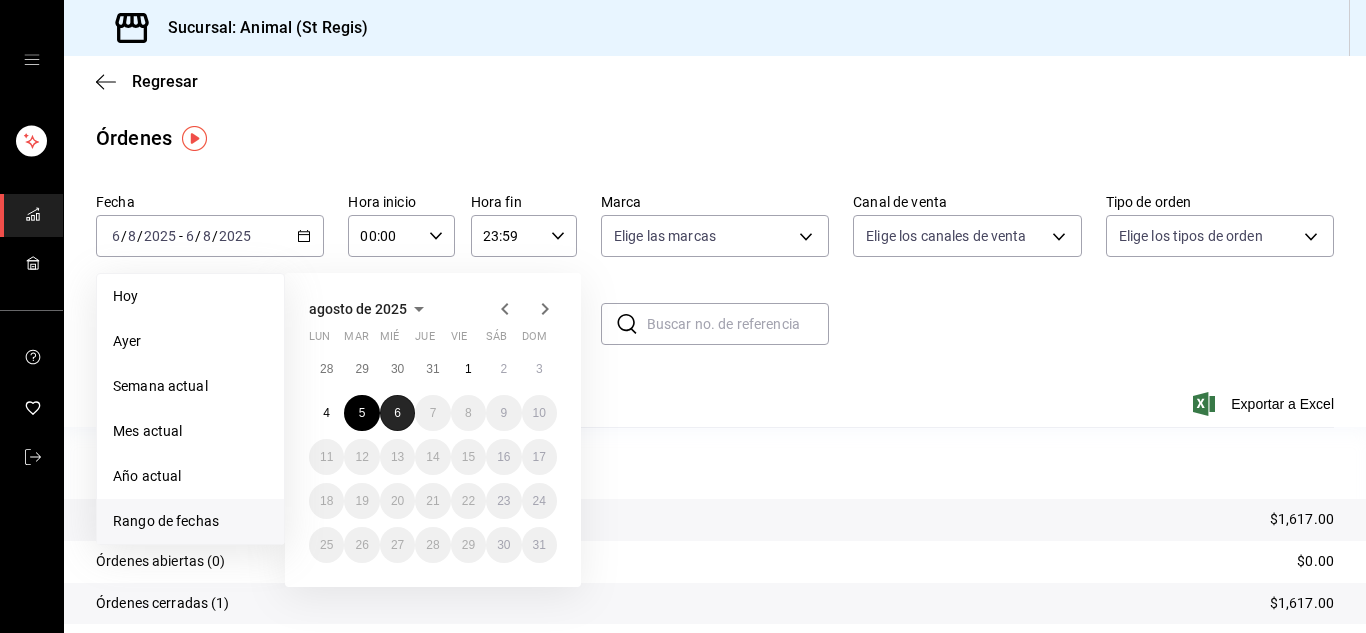 click on "6" at bounding box center (397, 413) 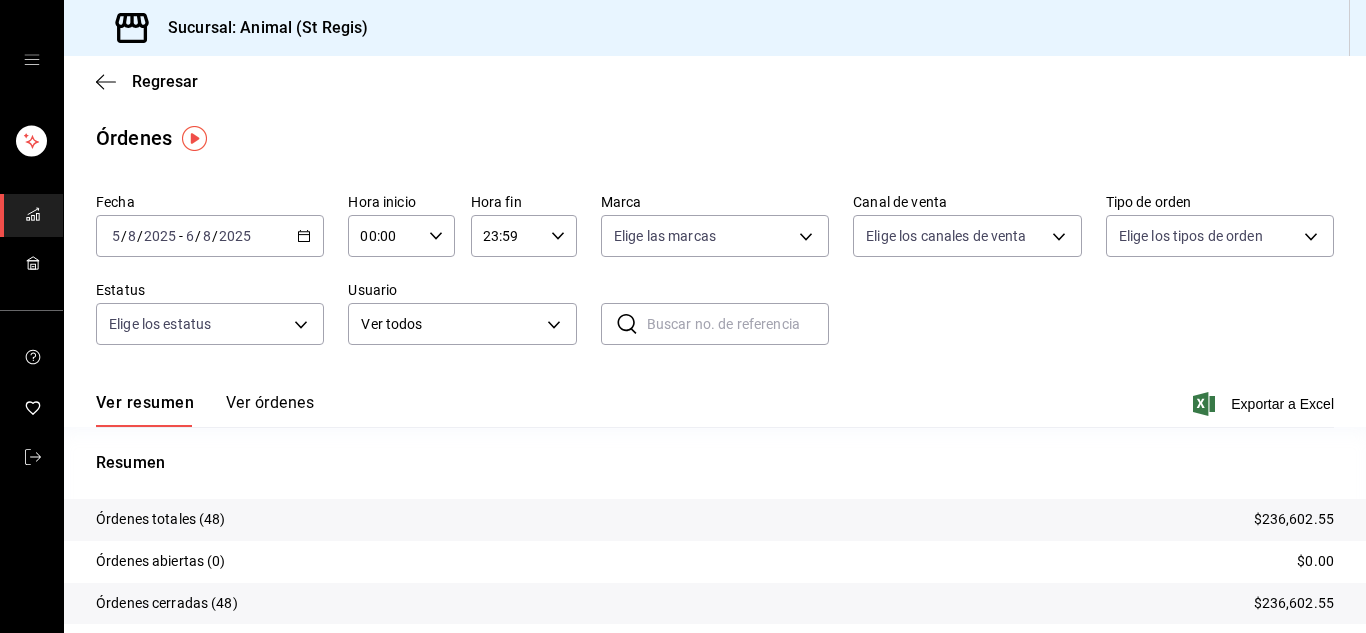 click on "00:00 Hora inicio" at bounding box center [401, 236] 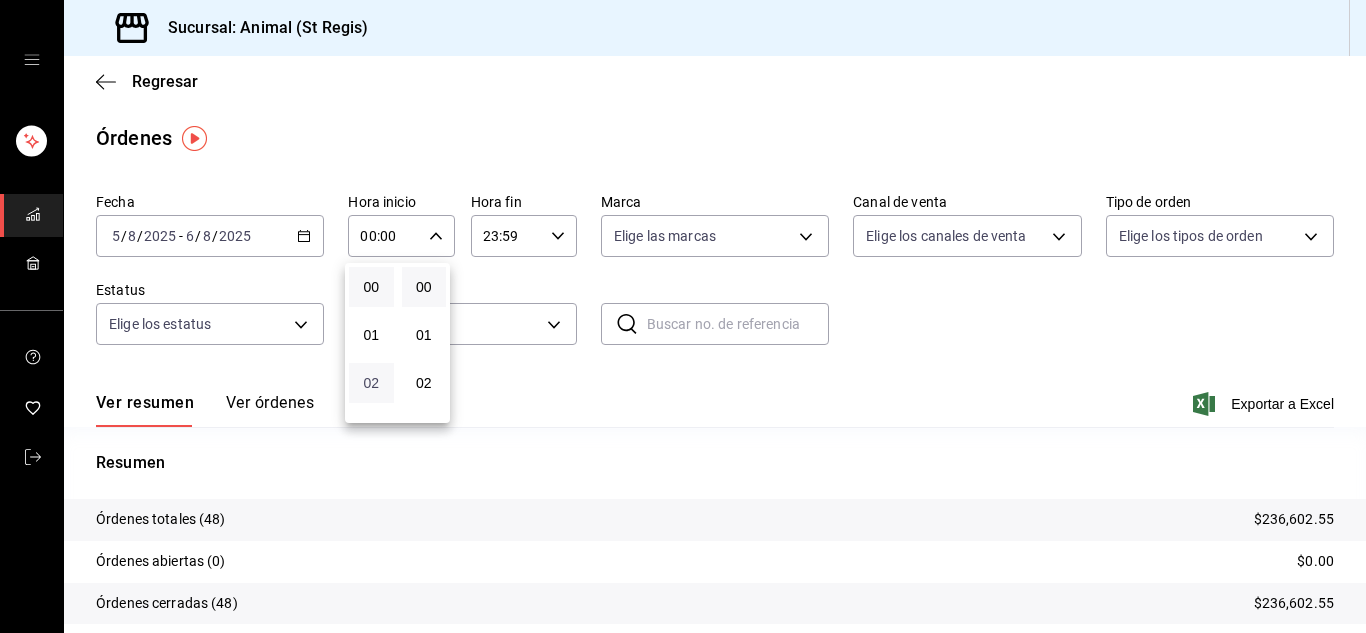 click on "02" at bounding box center [371, 383] 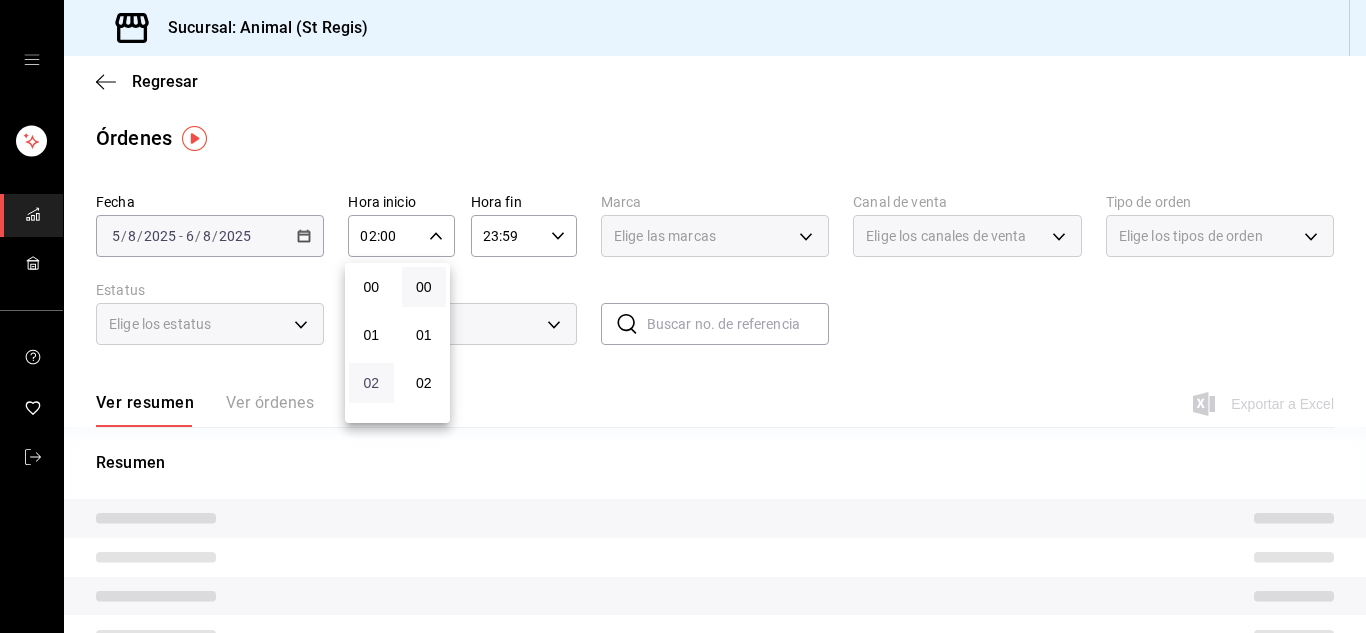 type 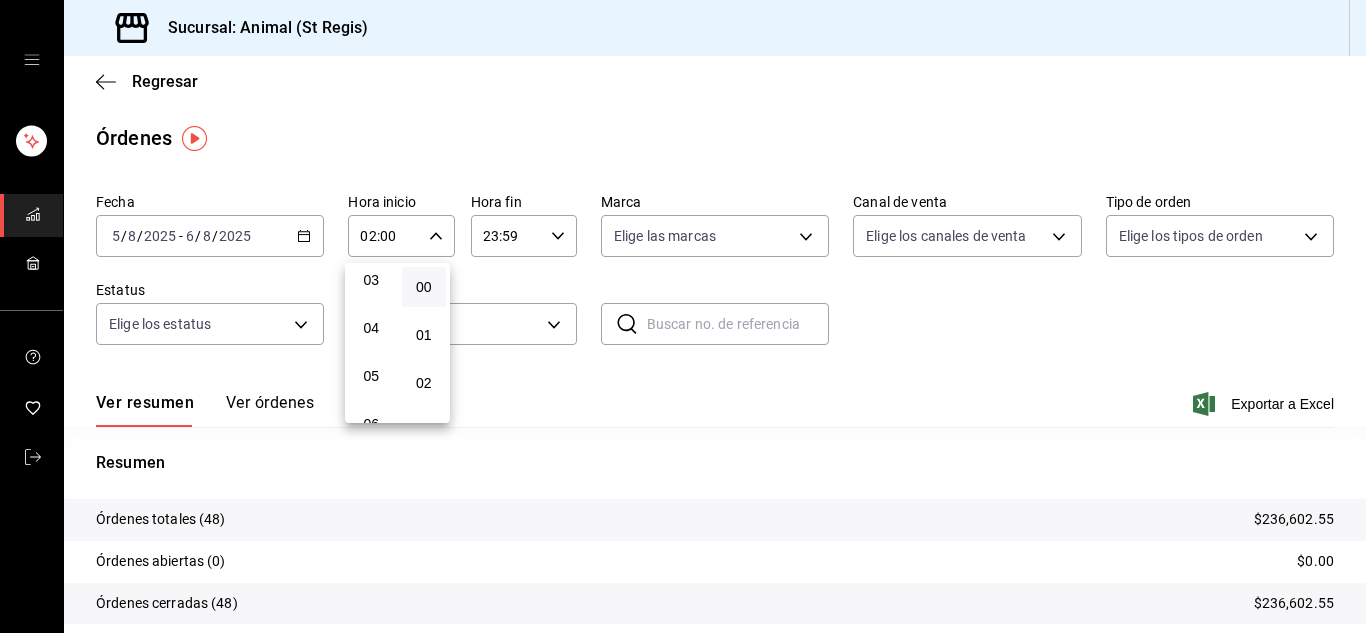 scroll, scrollTop: 160, scrollLeft: 0, axis: vertical 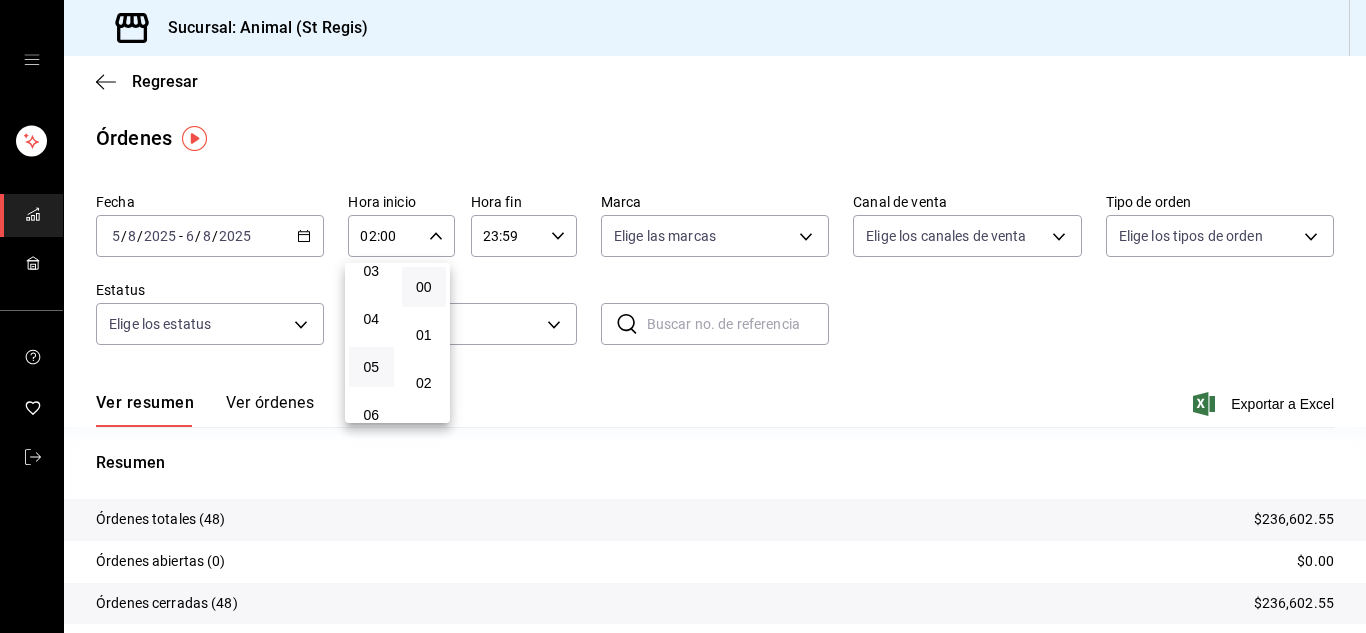 click on "05" at bounding box center [371, 367] 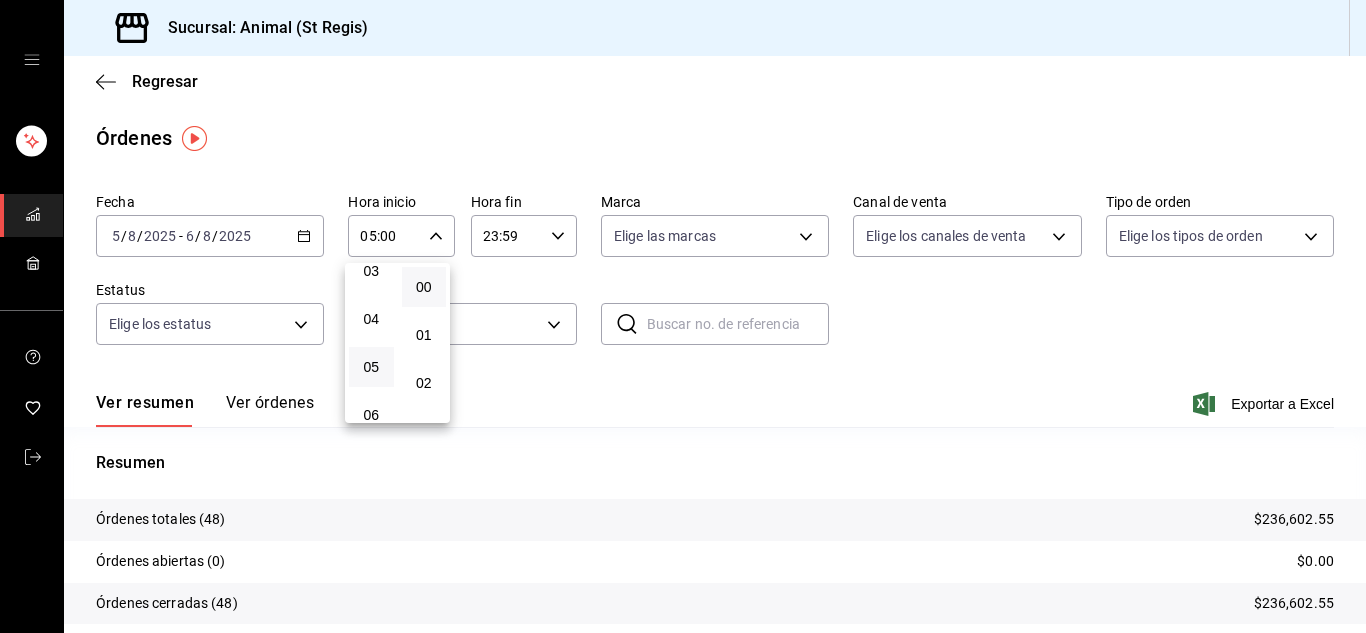 click at bounding box center (683, 316) 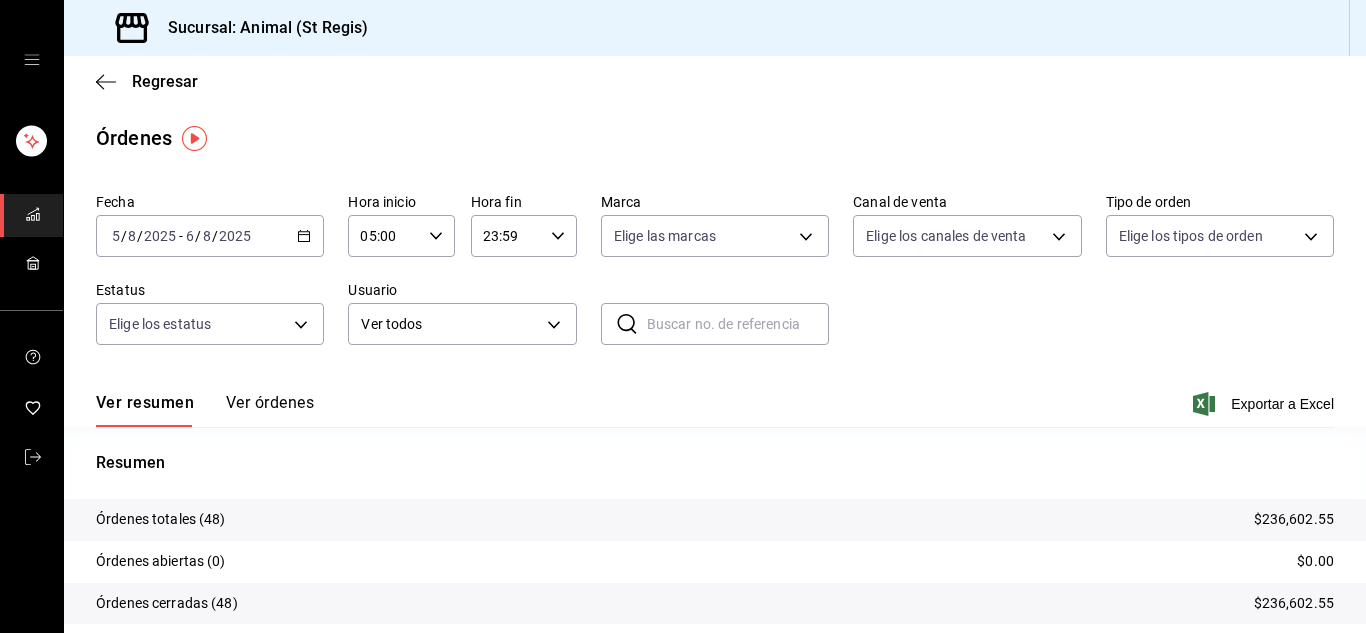 click 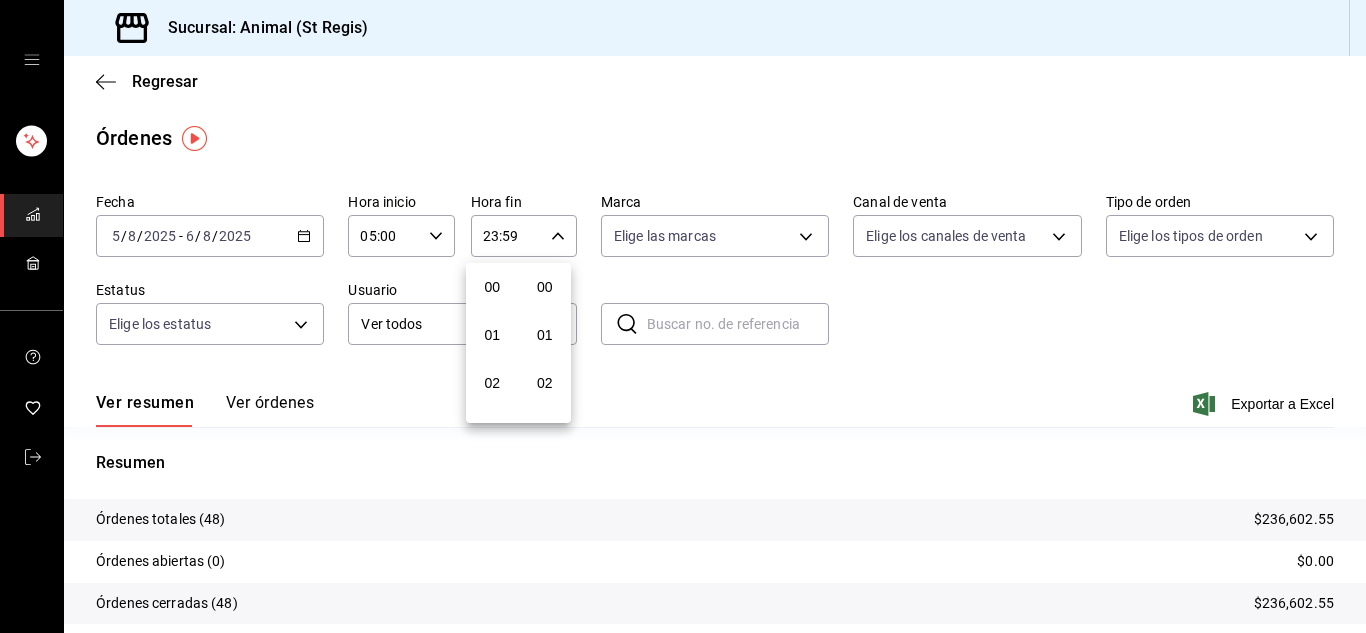 scroll, scrollTop: 992, scrollLeft: 0, axis: vertical 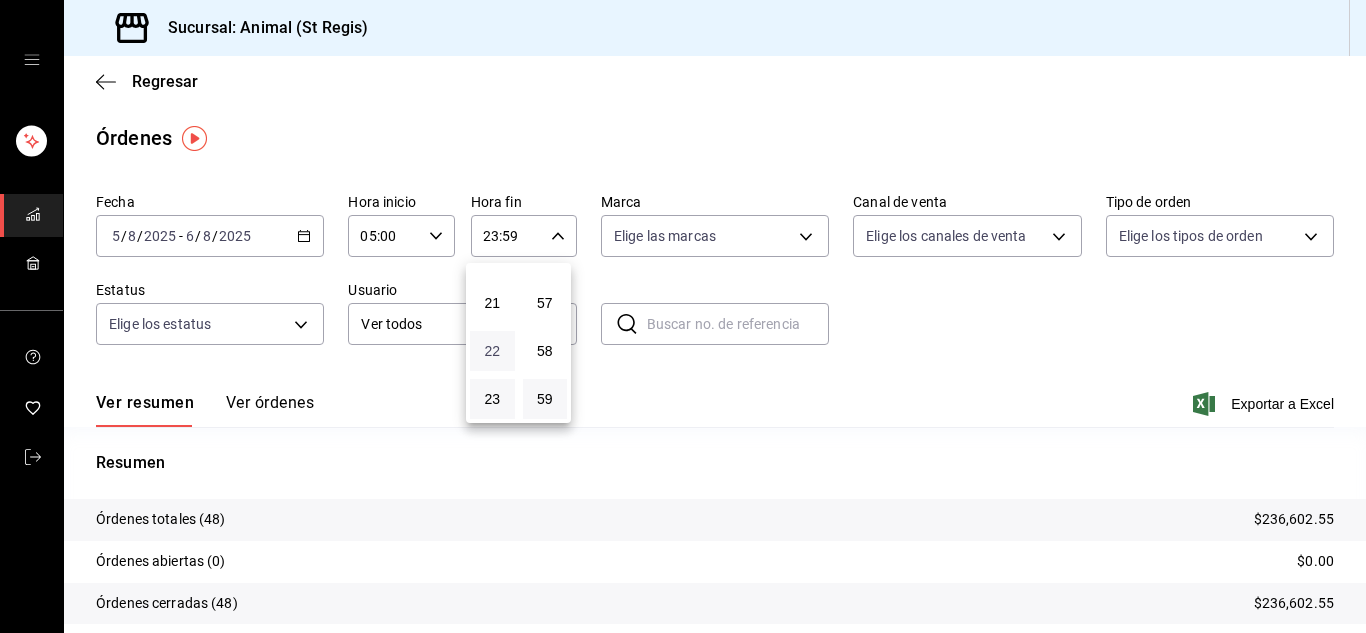 click on "22" at bounding box center [492, 351] 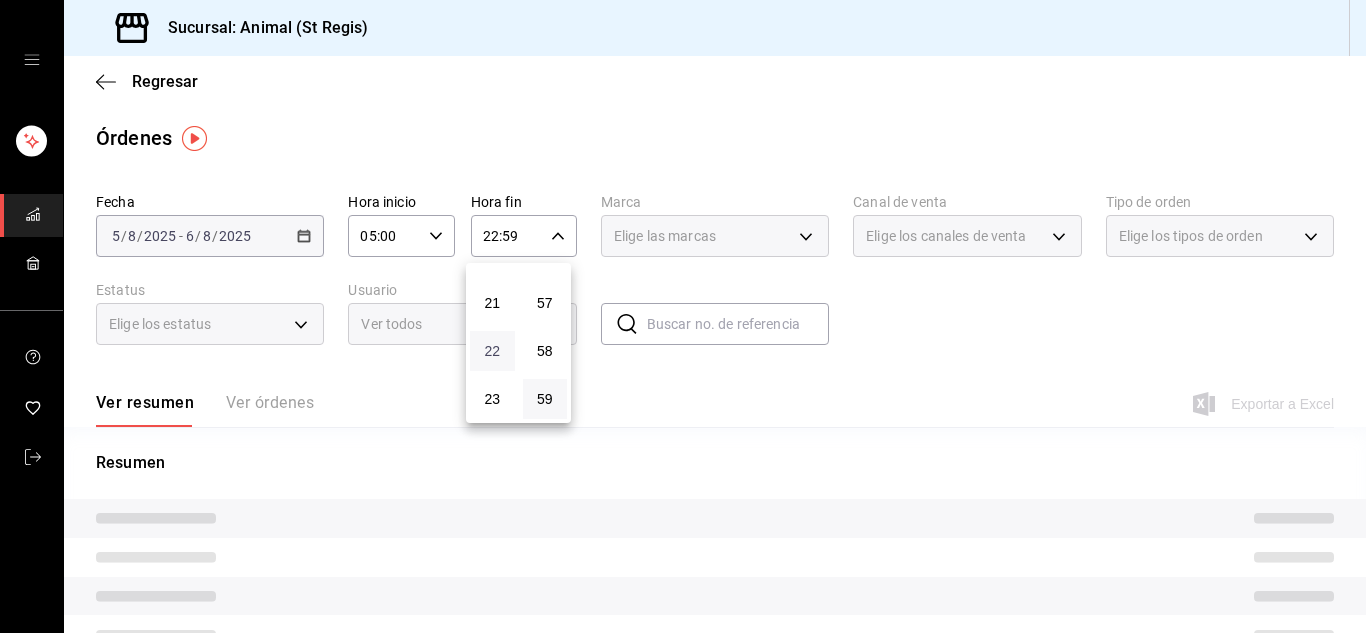 type 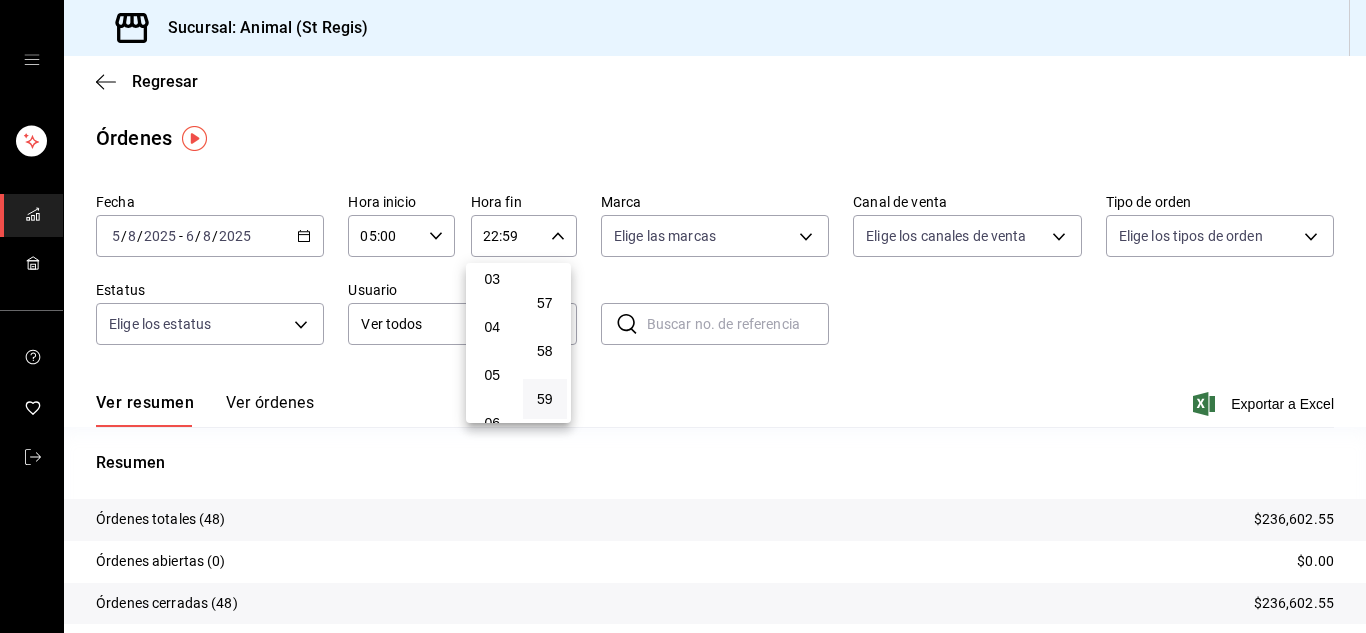 scroll, scrollTop: 192, scrollLeft: 0, axis: vertical 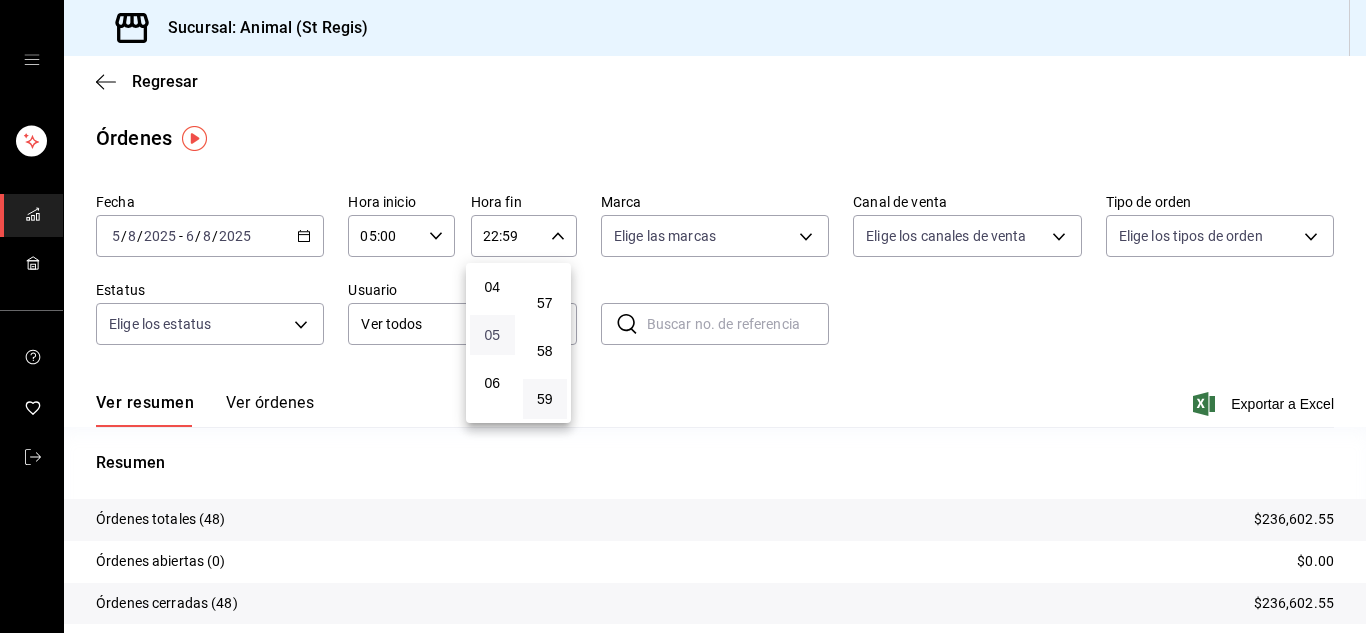 click on "05" at bounding box center (492, 335) 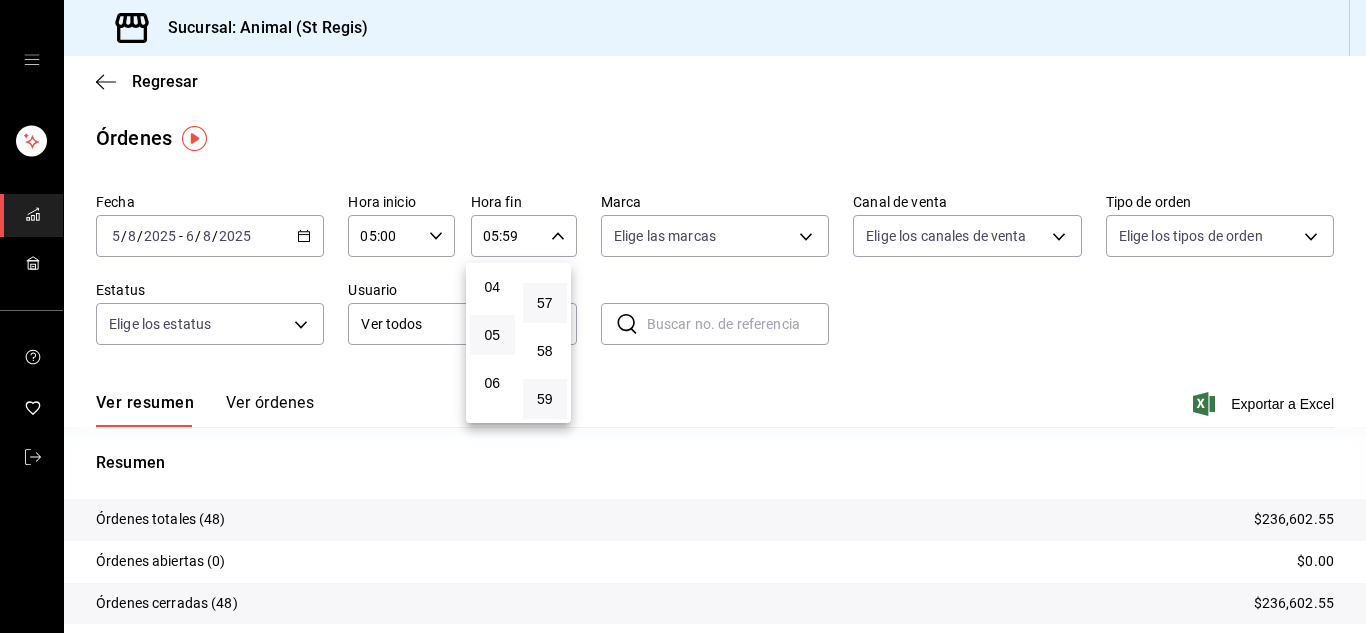 click on "57" at bounding box center (545, 303) 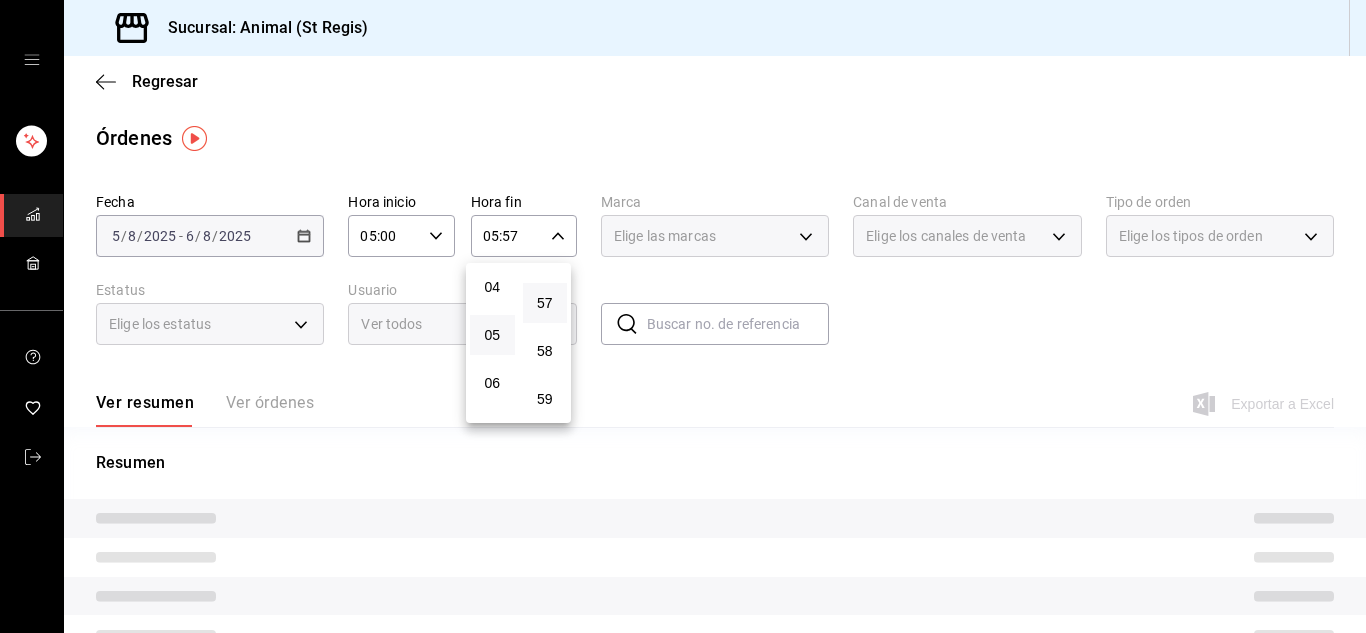 type 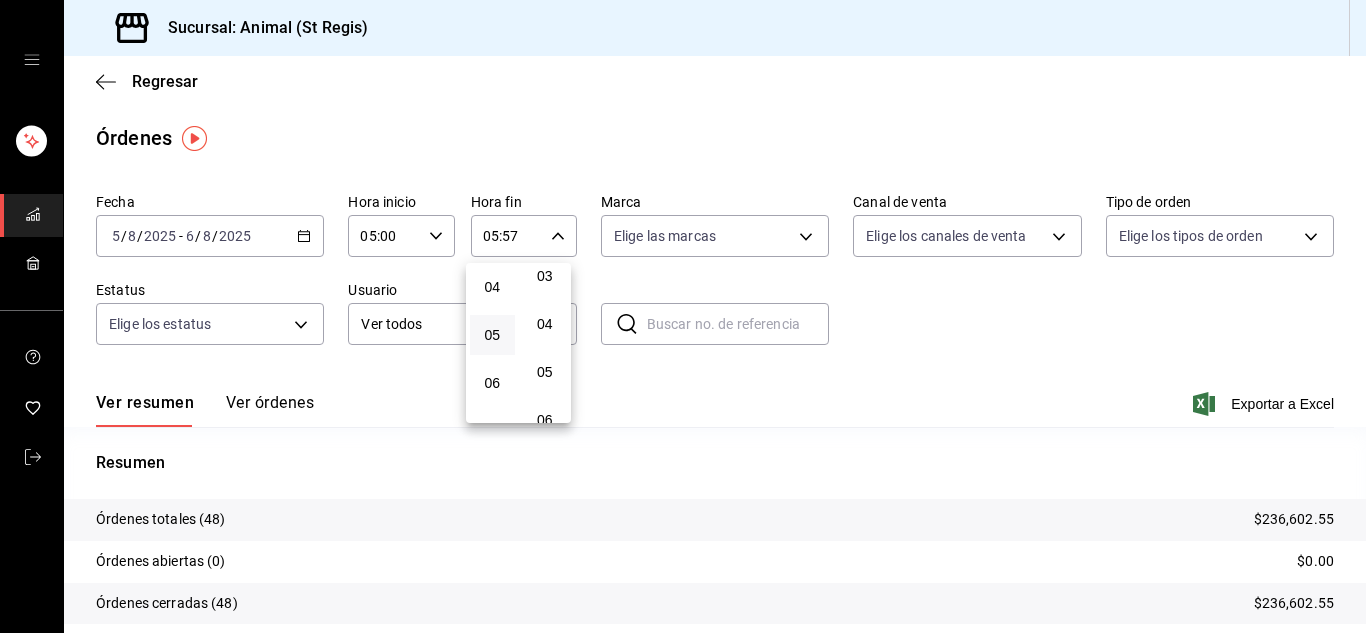 scroll, scrollTop: 0, scrollLeft: 0, axis: both 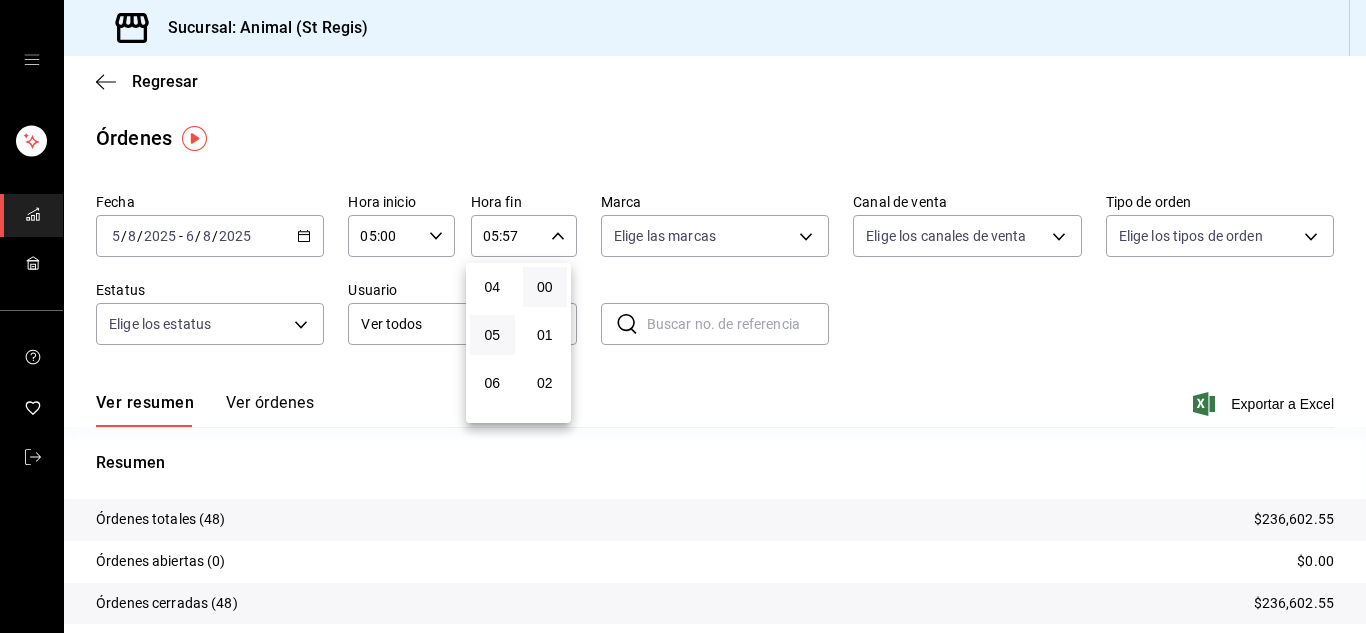 click on "00" at bounding box center [545, 287] 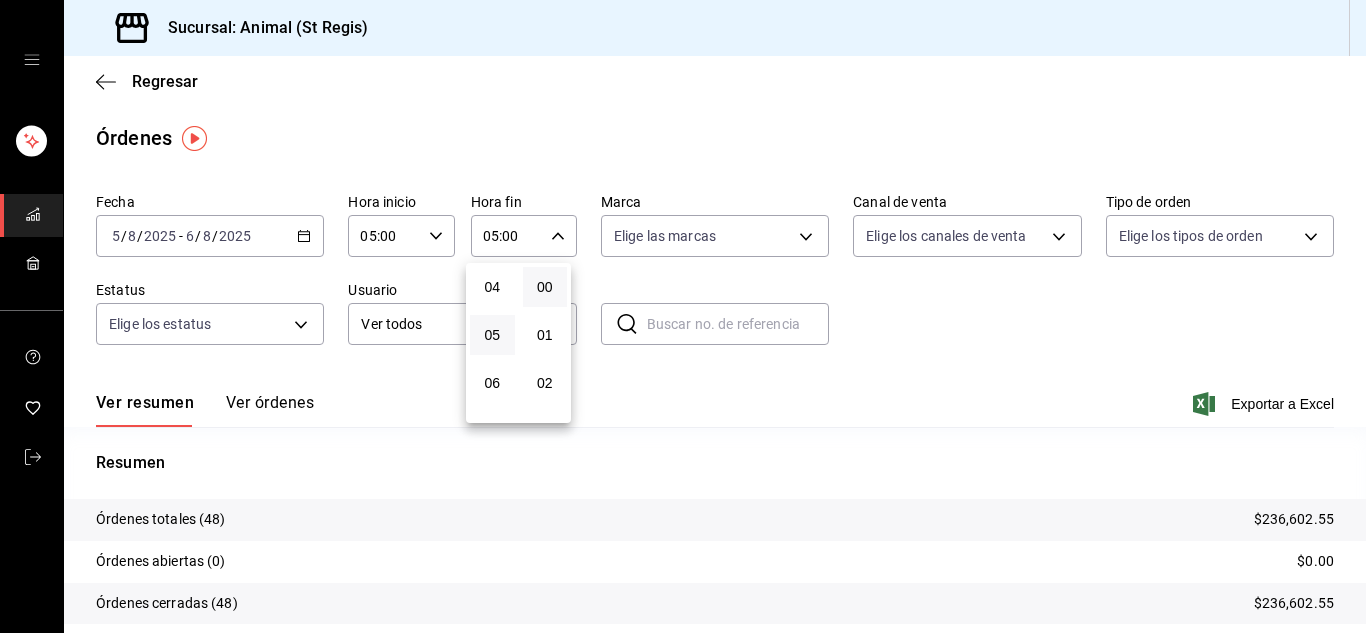 click at bounding box center [683, 316] 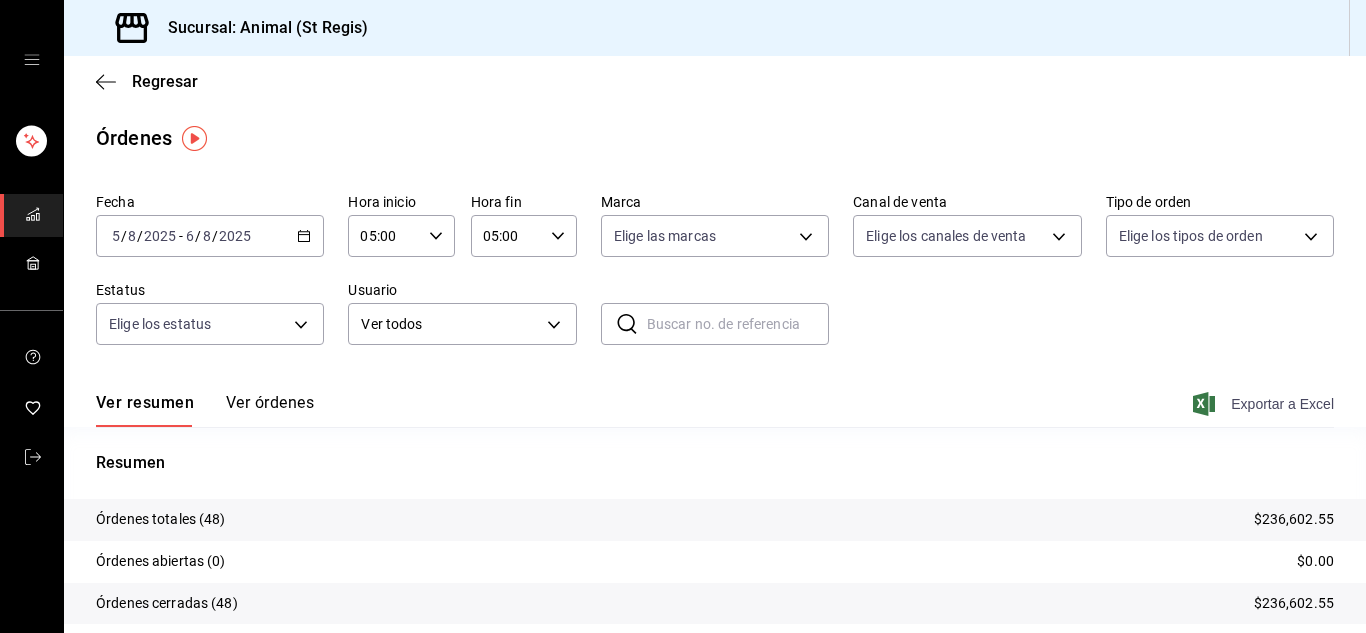click on "Exportar a Excel" at bounding box center [1265, 404] 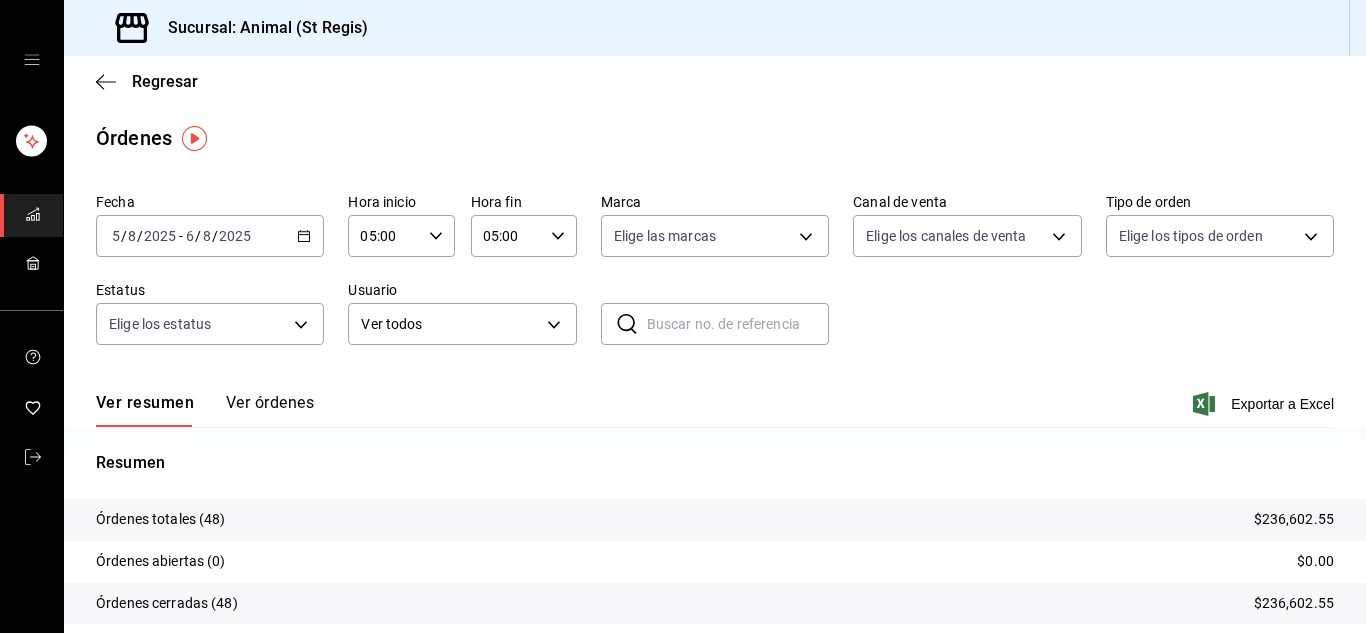 click on "Regresar" at bounding box center (715, 81) 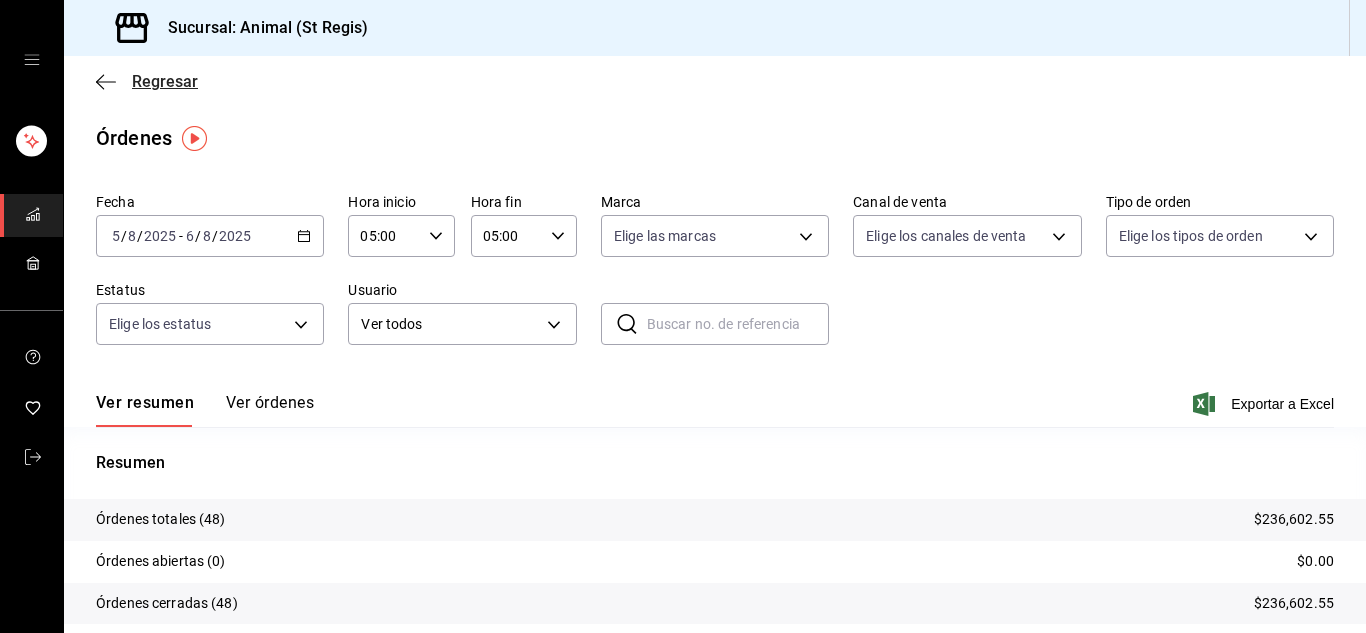 click 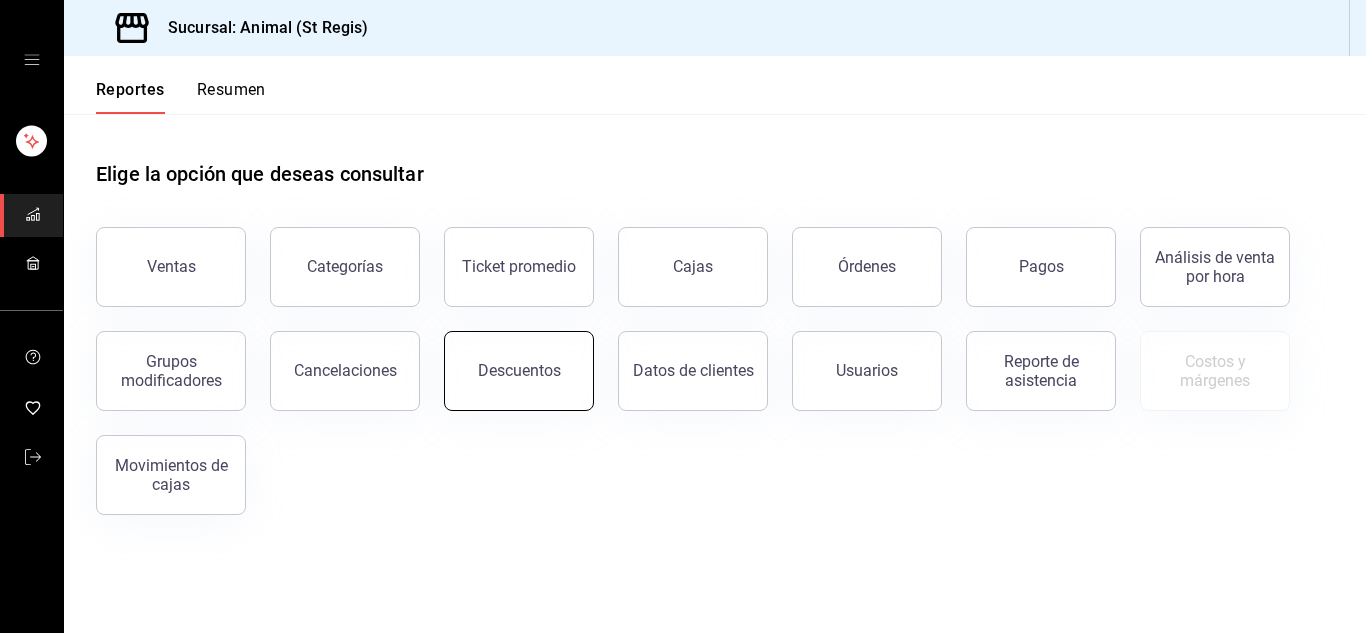 click on "Descuentos" at bounding box center [519, 371] 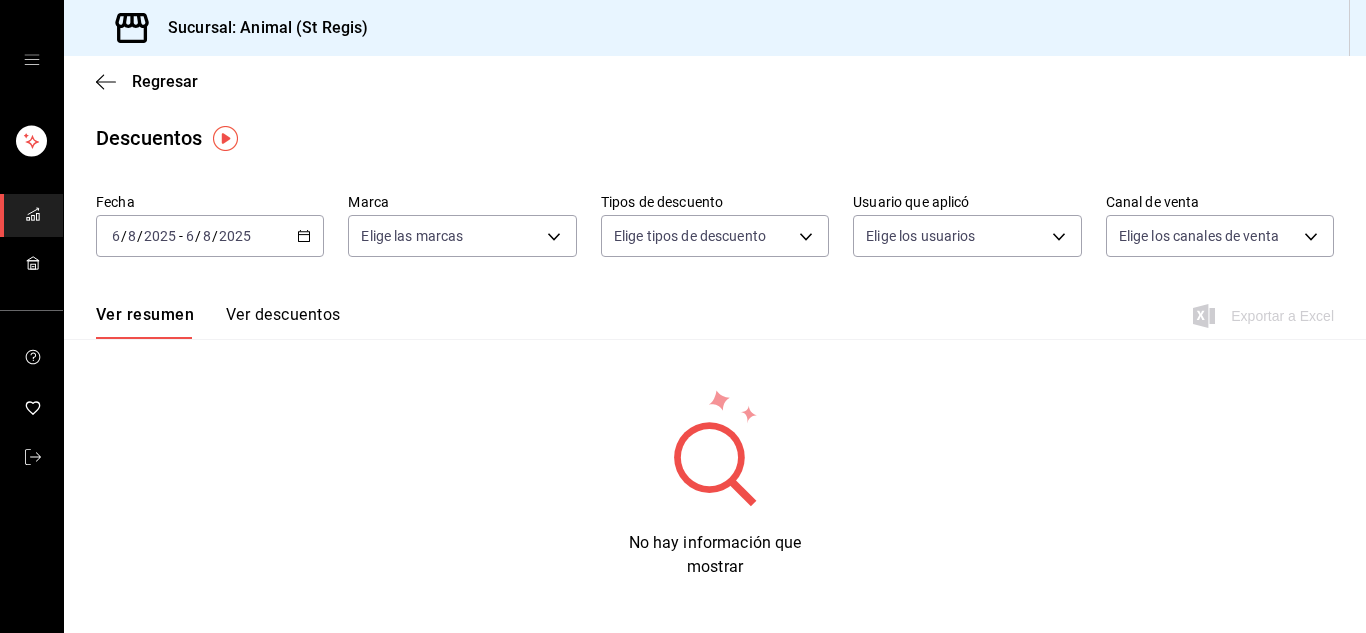 click 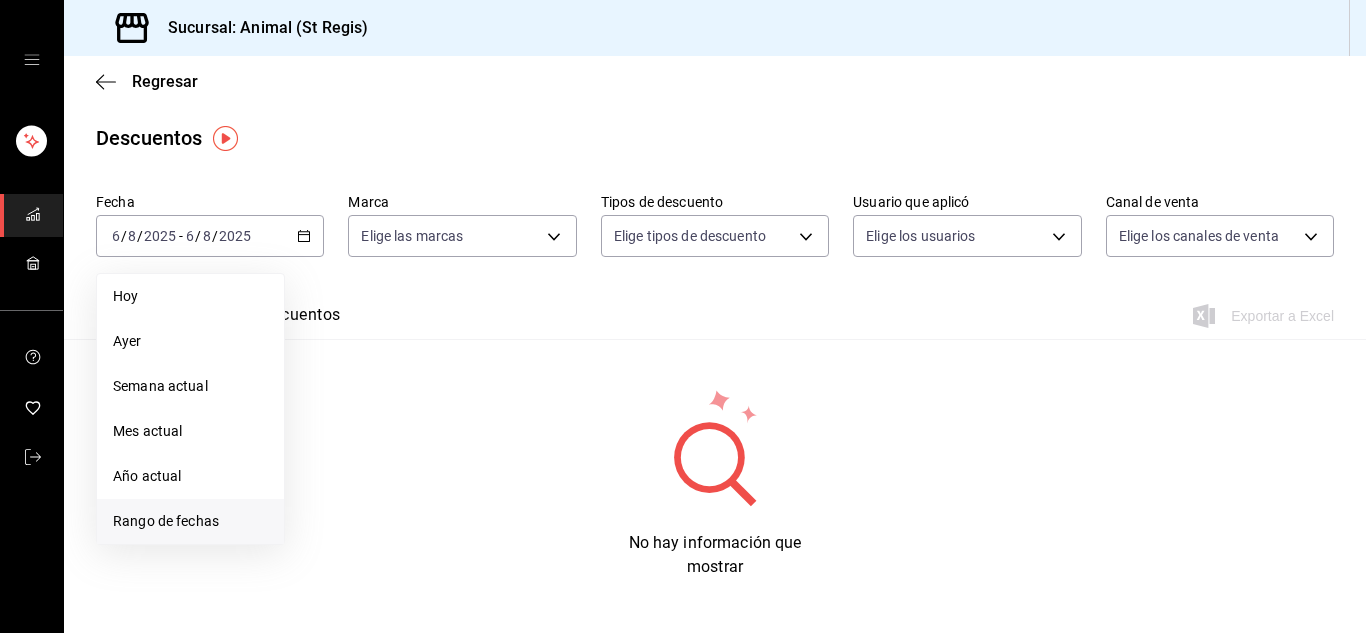 click on "Rango de fechas" at bounding box center [190, 521] 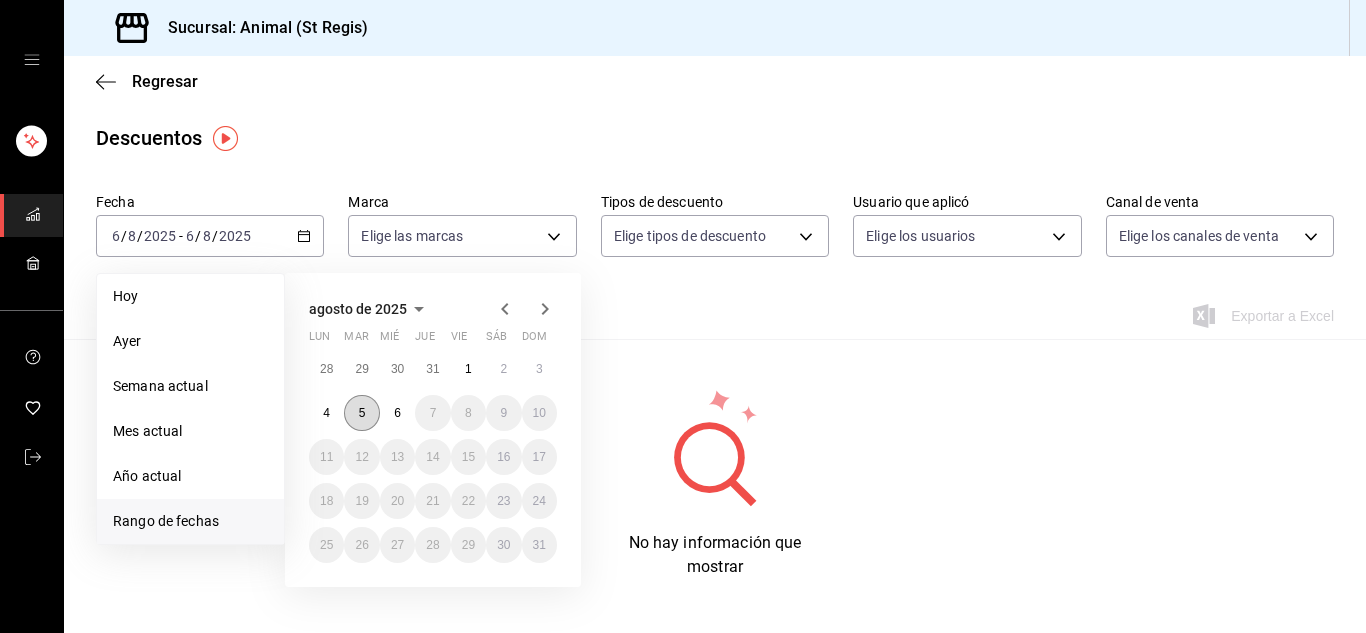 click on "5" at bounding box center [362, 413] 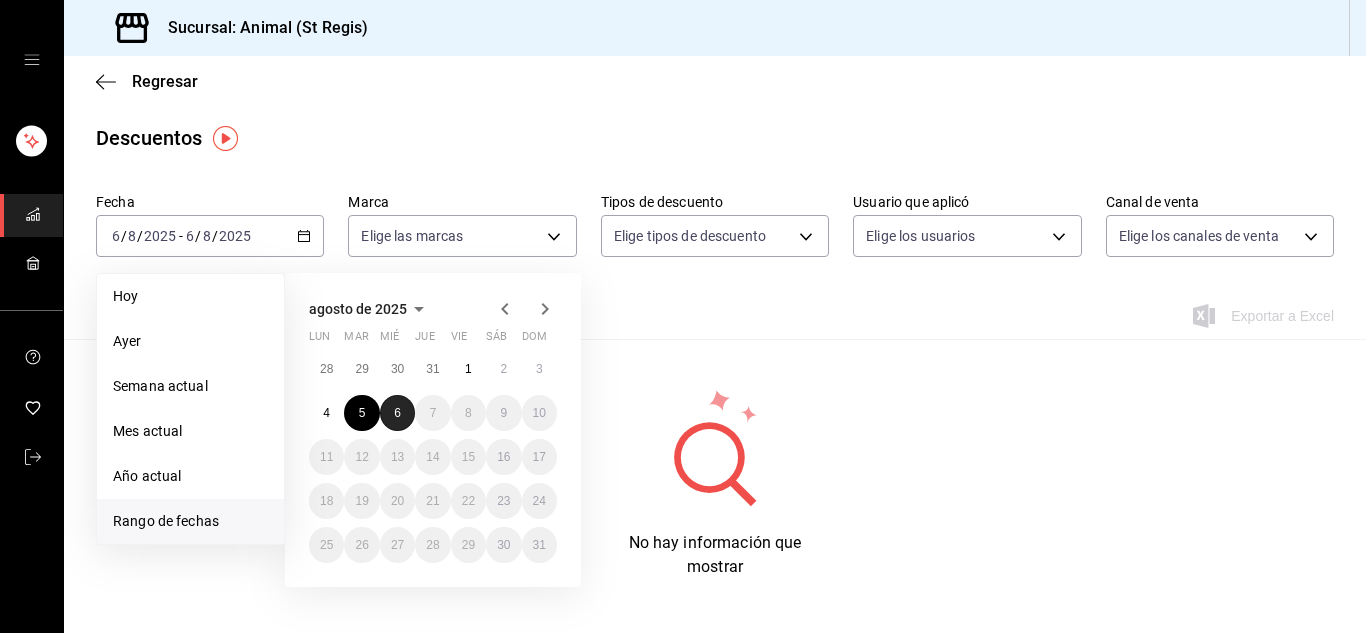 click on "6" at bounding box center (397, 413) 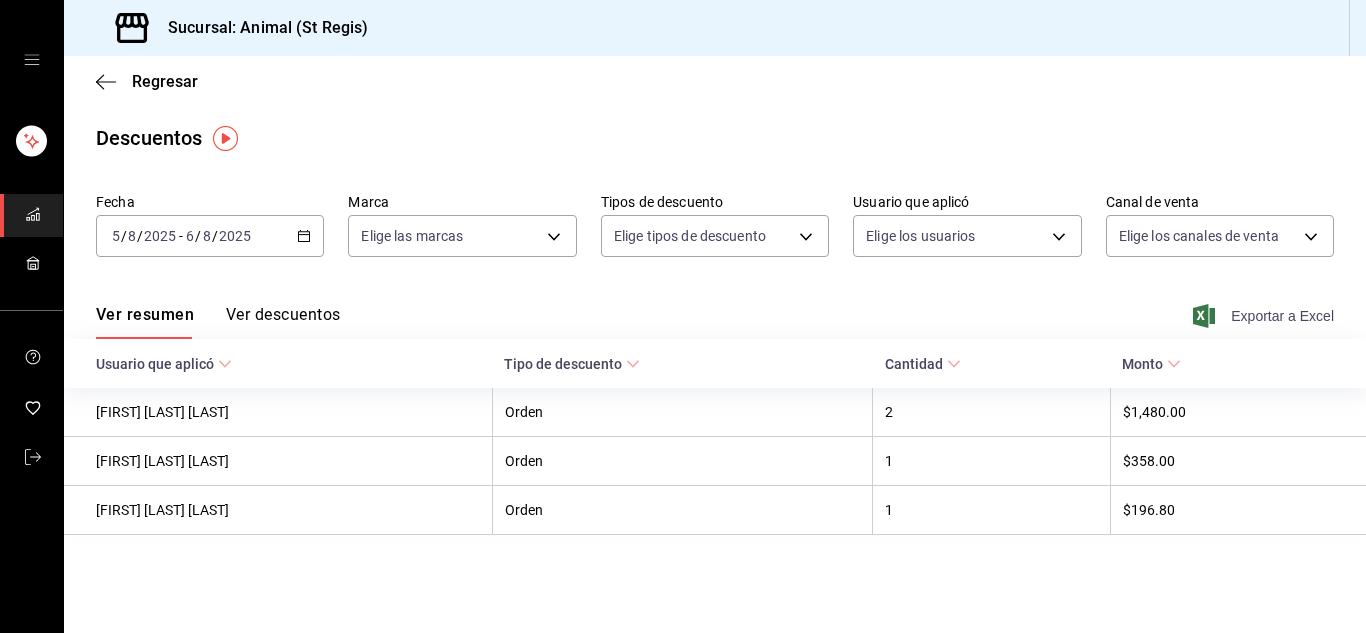 click on "Exportar a Excel" at bounding box center (1265, 316) 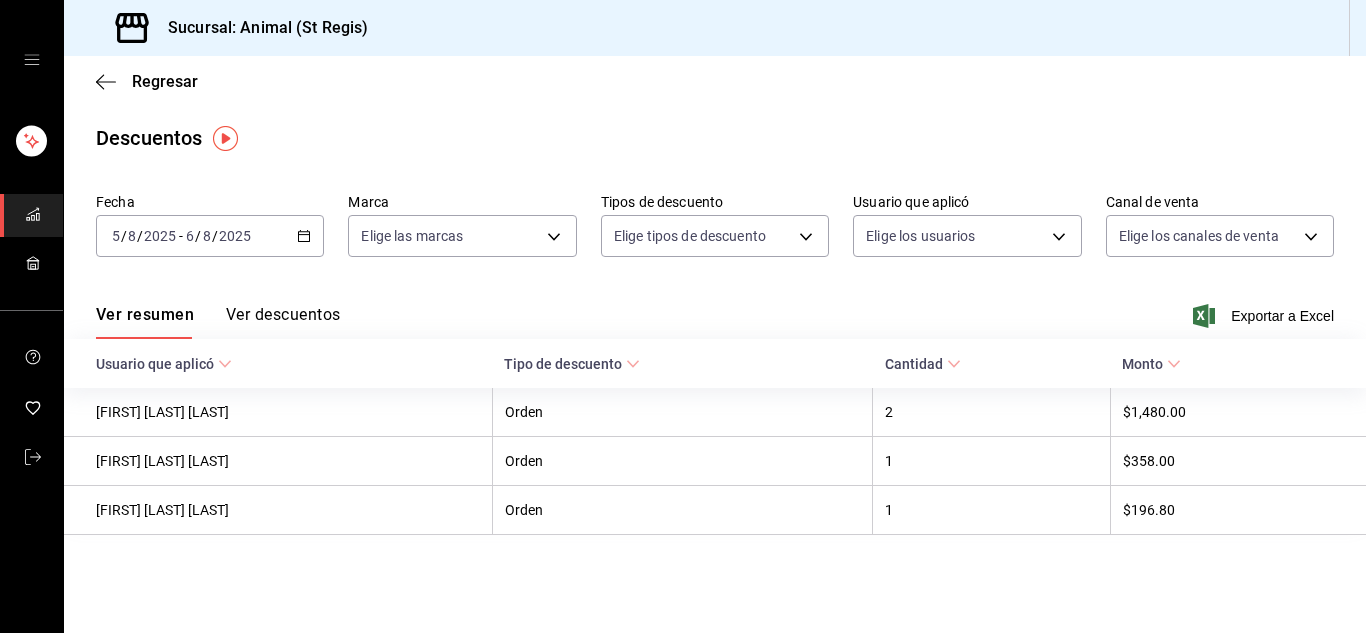 click 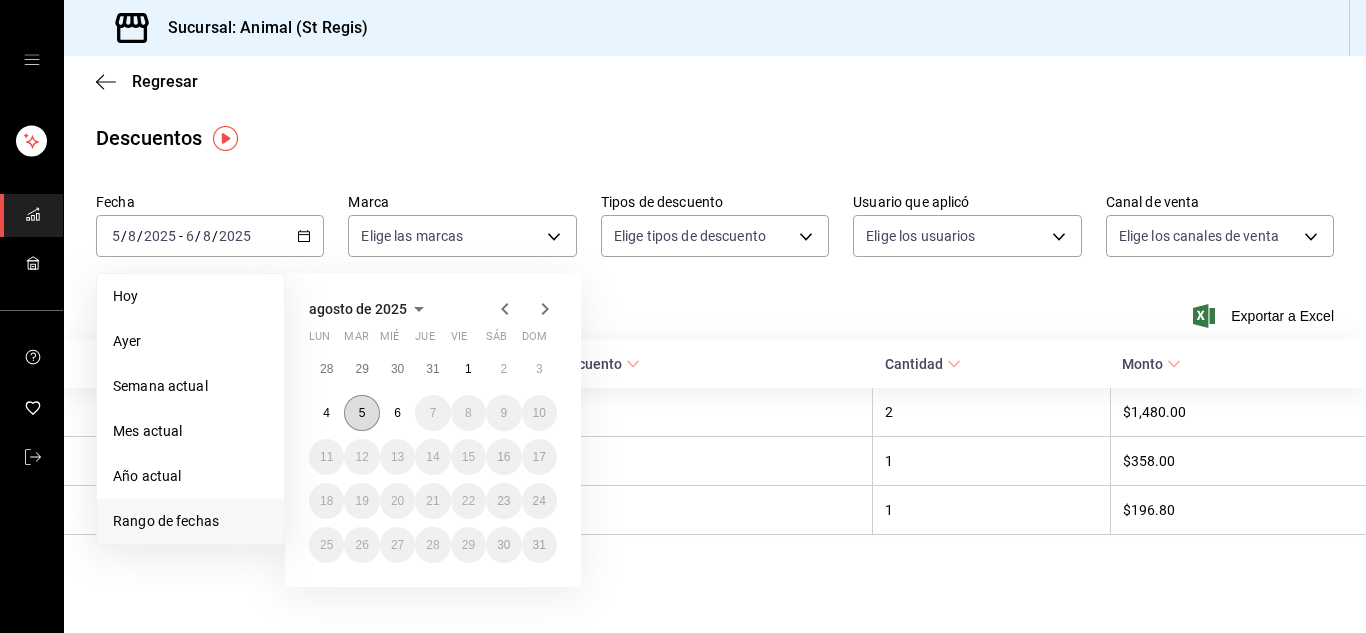 click on "5" at bounding box center (361, 413) 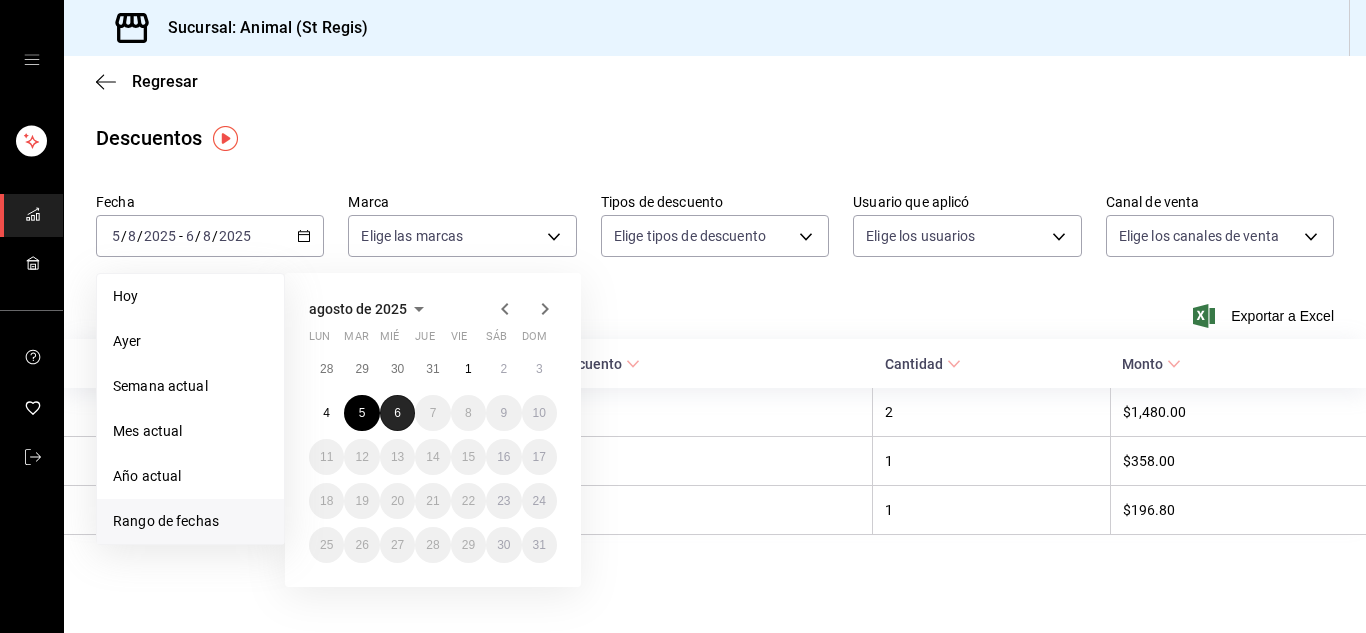 click on "6" at bounding box center (397, 413) 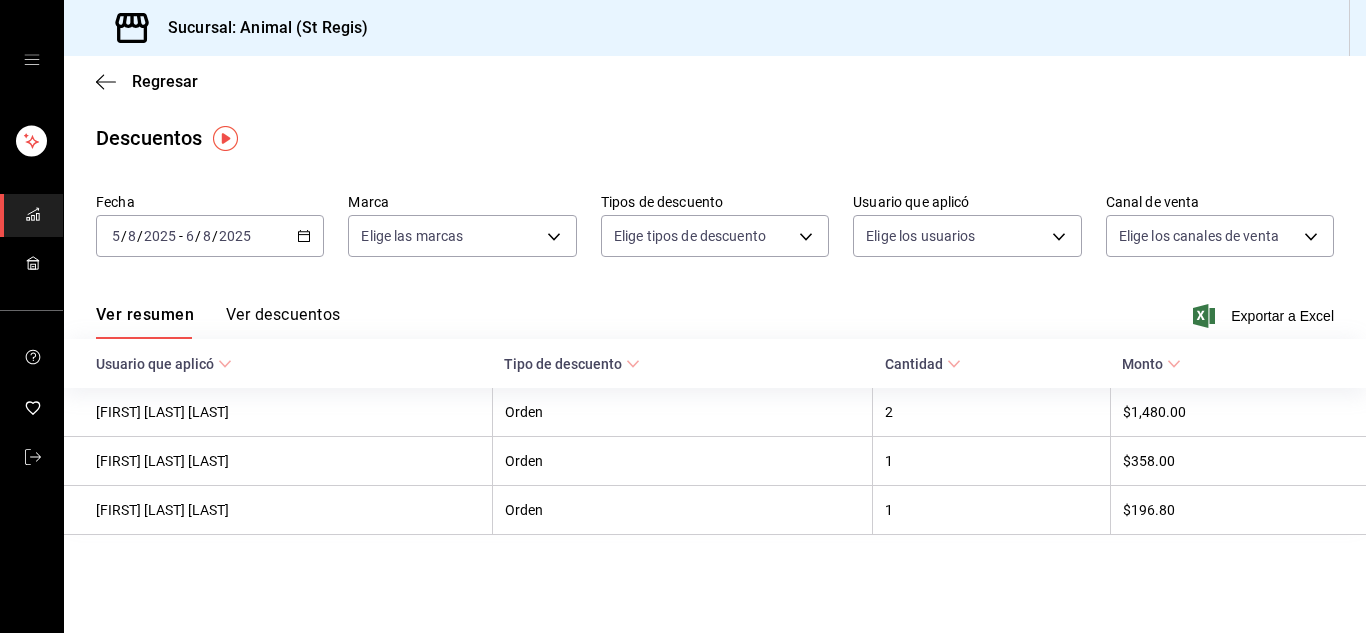 click on "Ver resumen Ver descuentos Exportar a Excel" at bounding box center (715, 310) 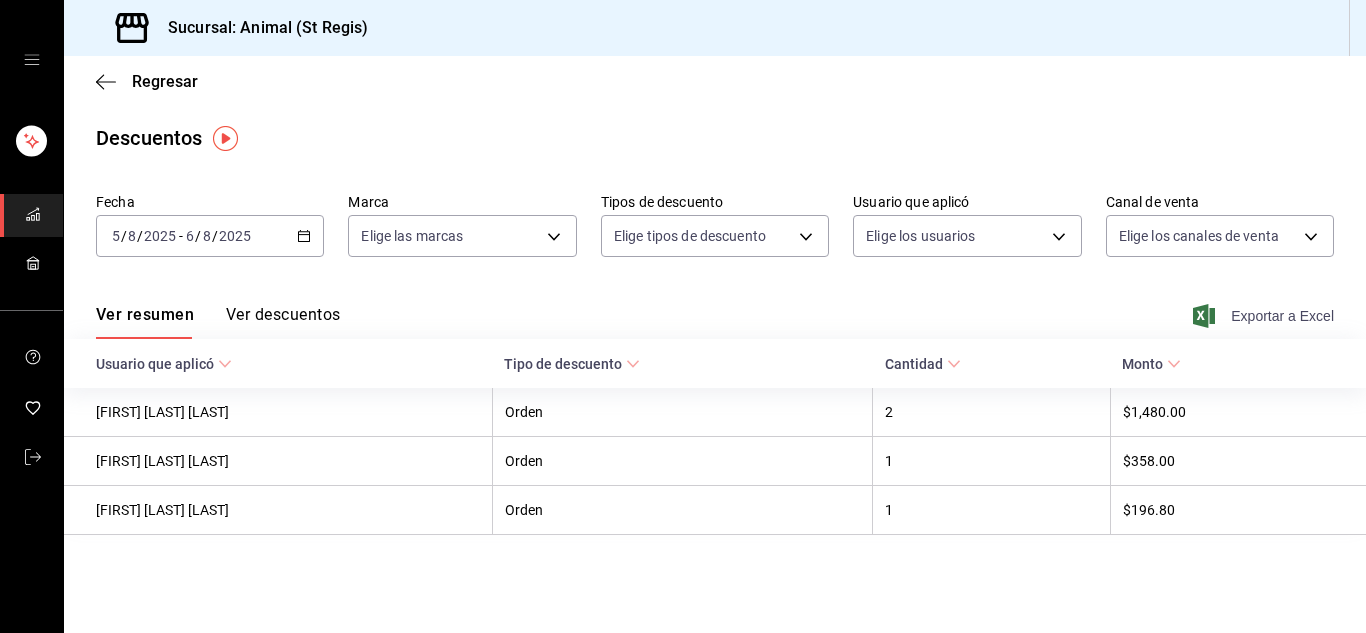click on "Exportar a Excel" at bounding box center [1265, 316] 